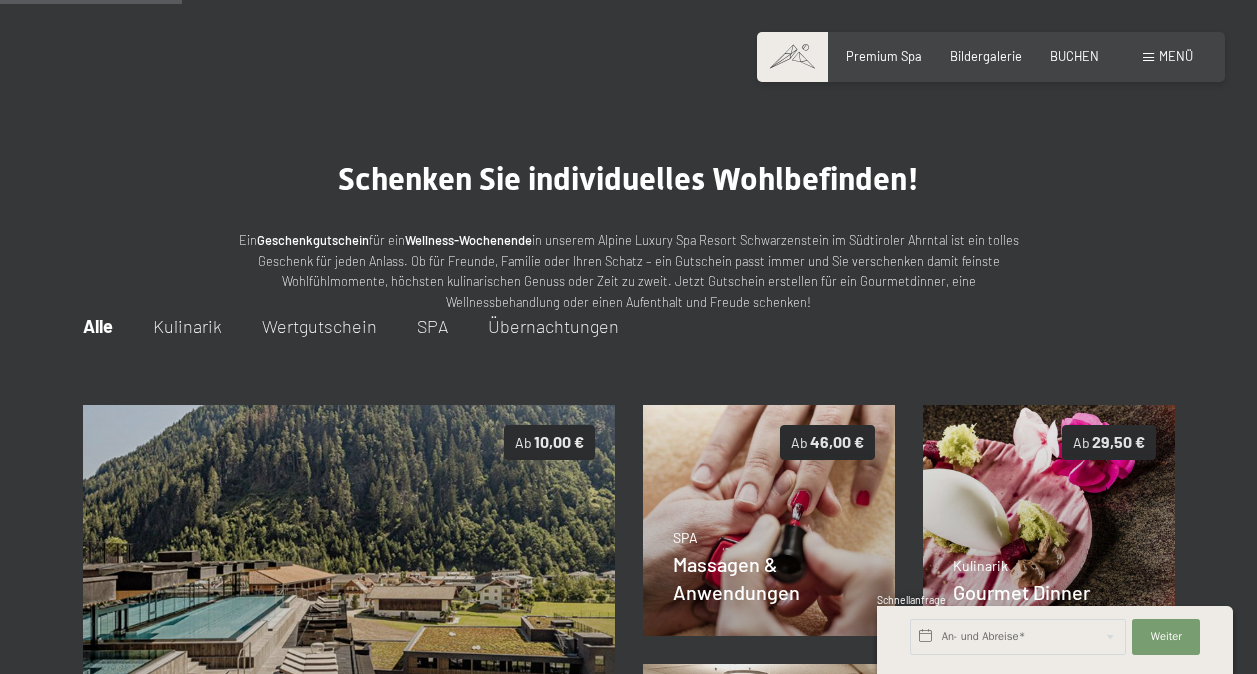 scroll, scrollTop: 212, scrollLeft: 0, axis: vertical 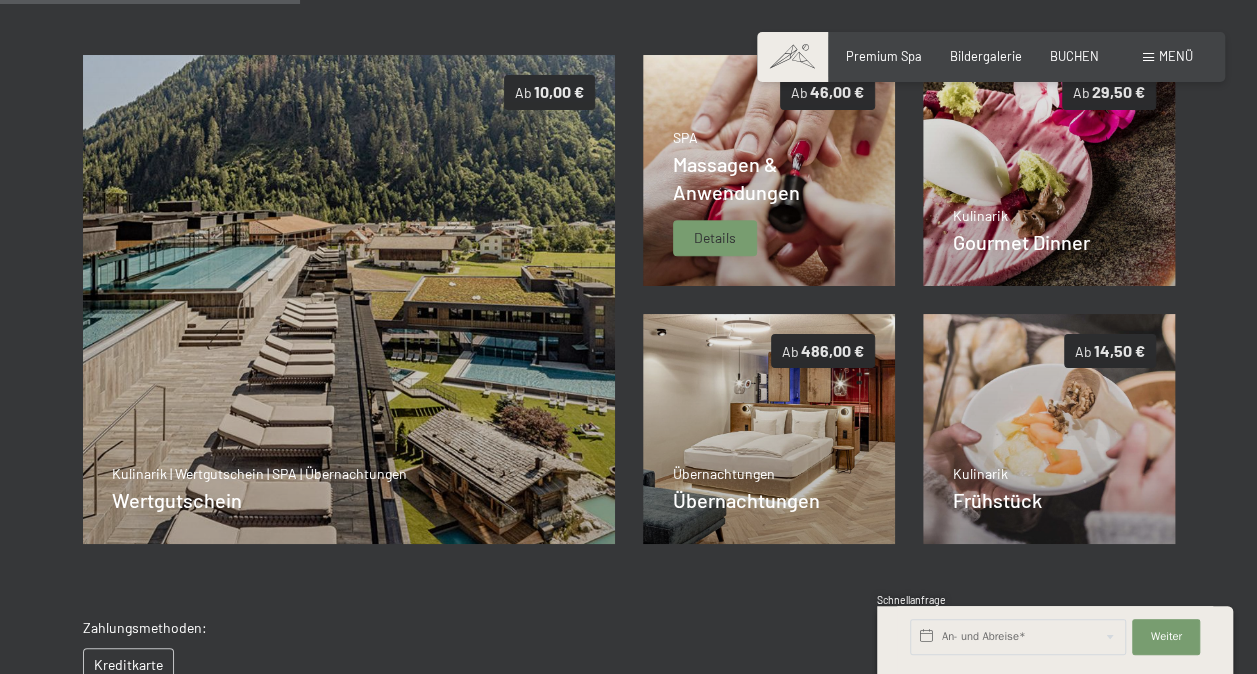 click on "Details" at bounding box center (715, 238) 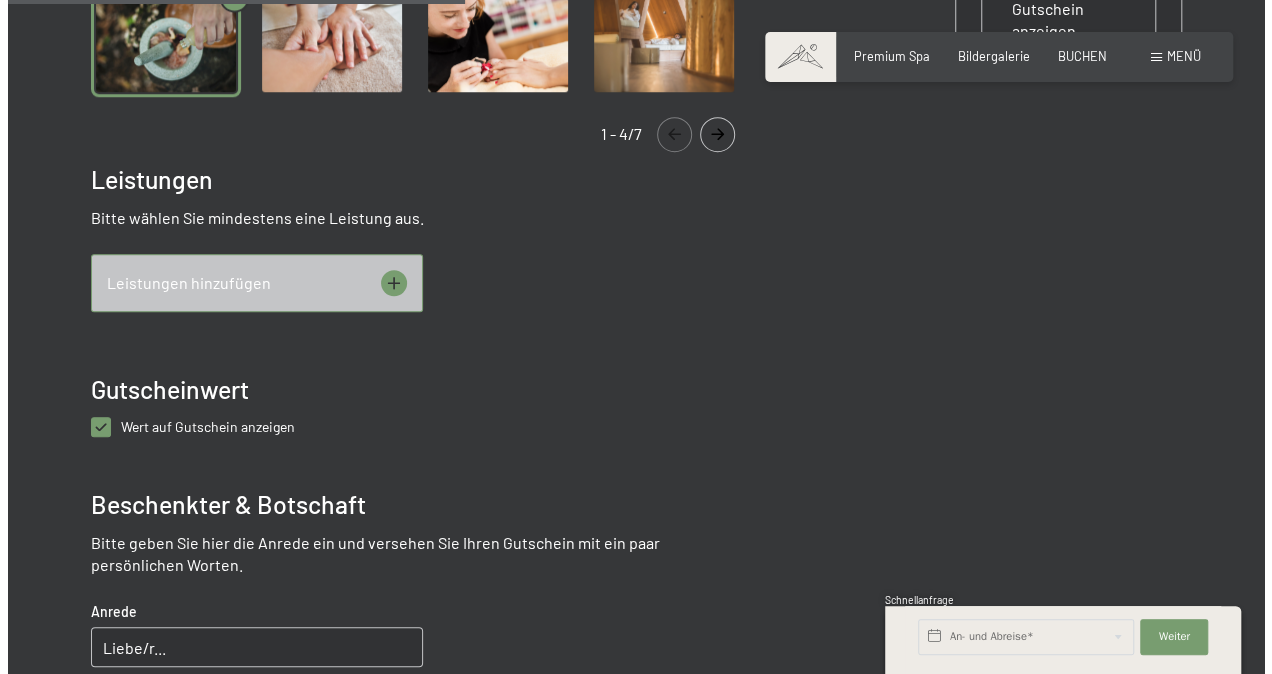 scroll, scrollTop: 726, scrollLeft: 0, axis: vertical 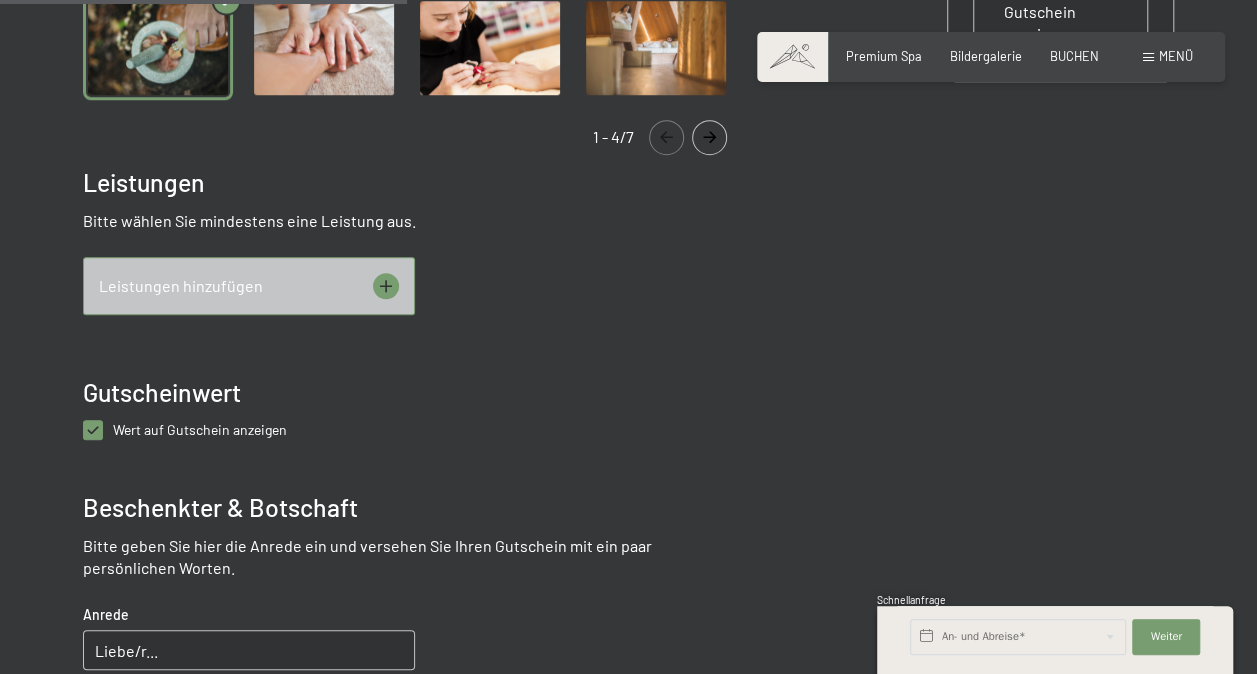 click 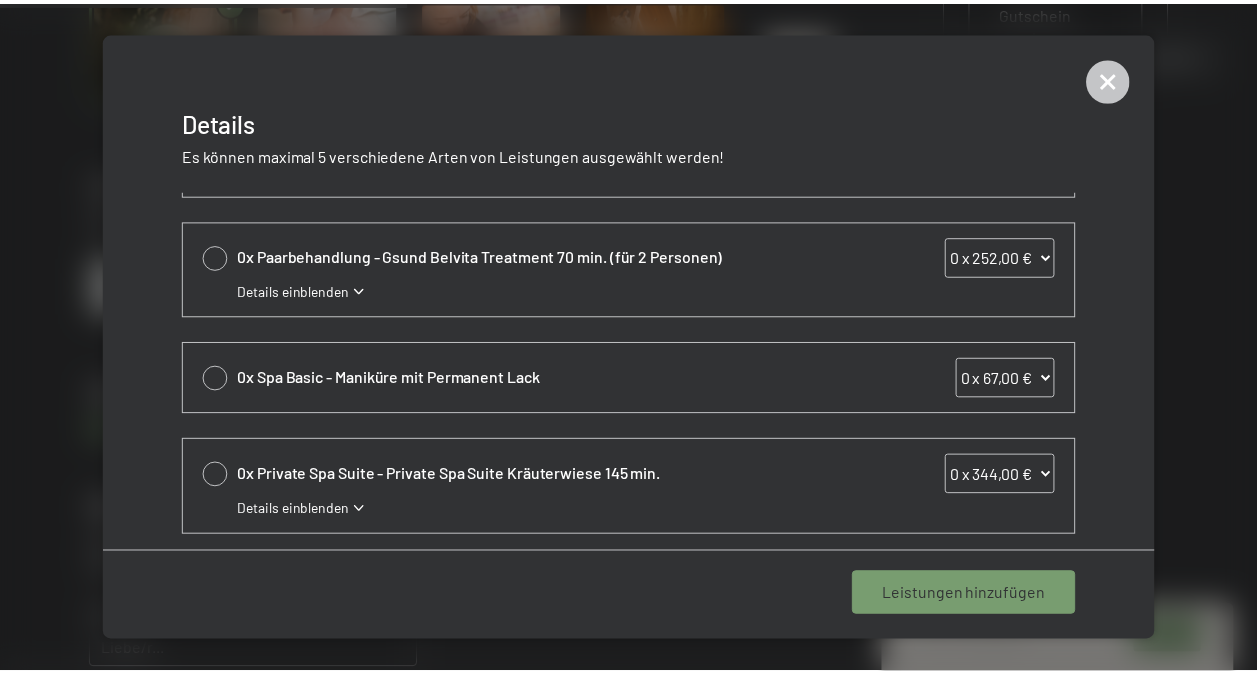 scroll, scrollTop: 0, scrollLeft: 0, axis: both 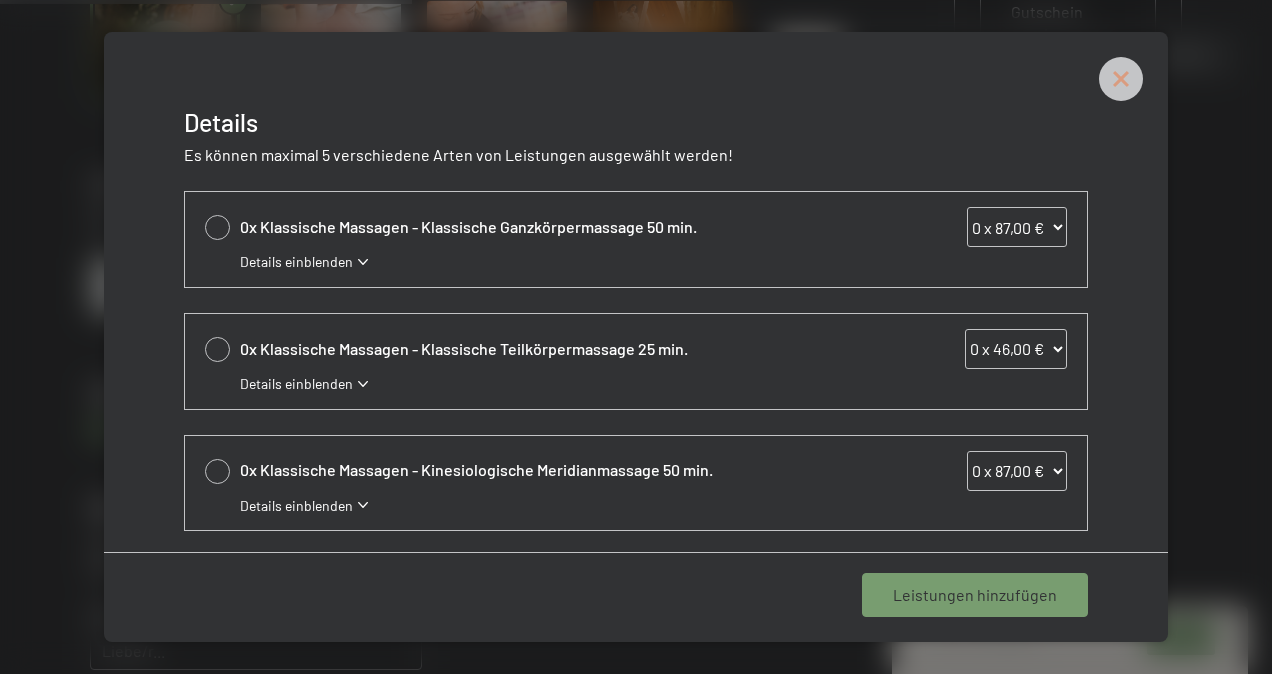 click 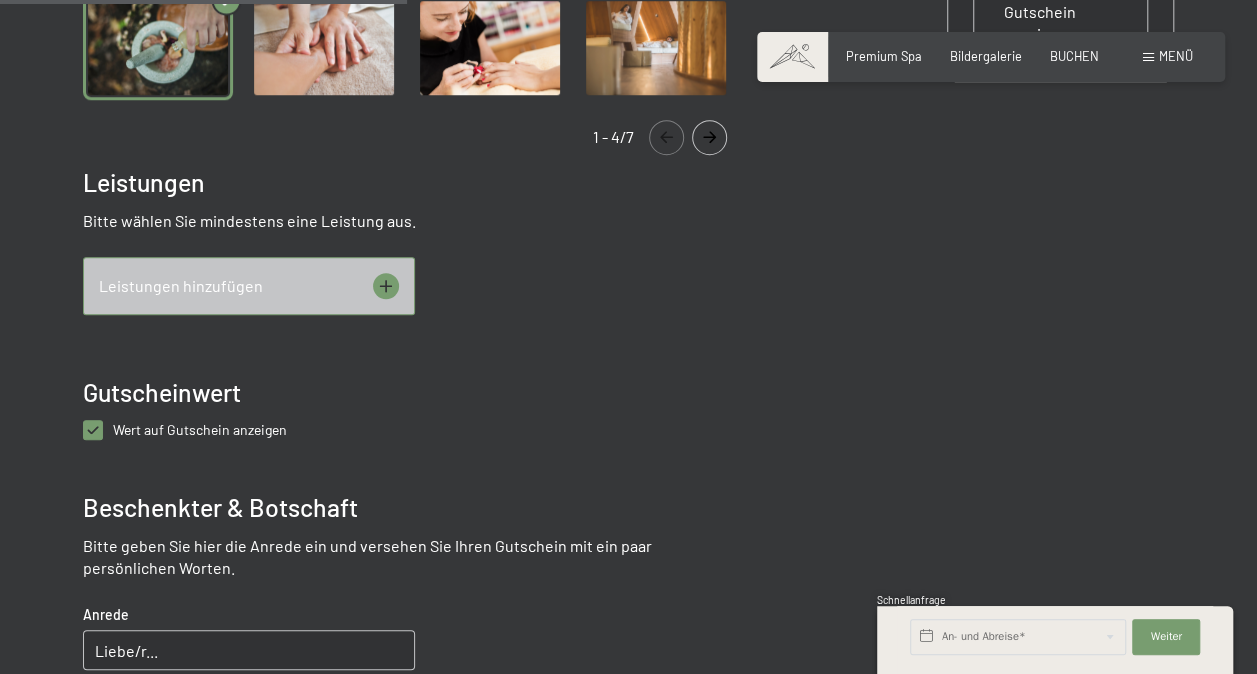 click on "Wert auf Gutschein anzeigen" at bounding box center (200, 429) 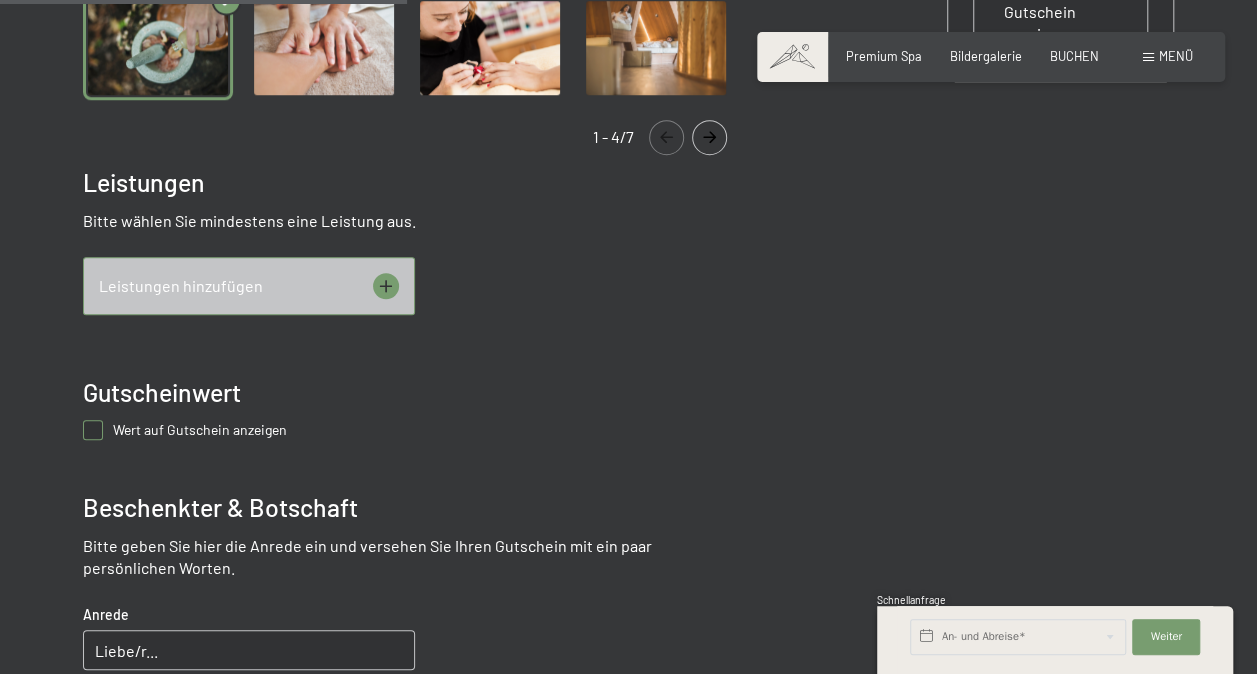 click 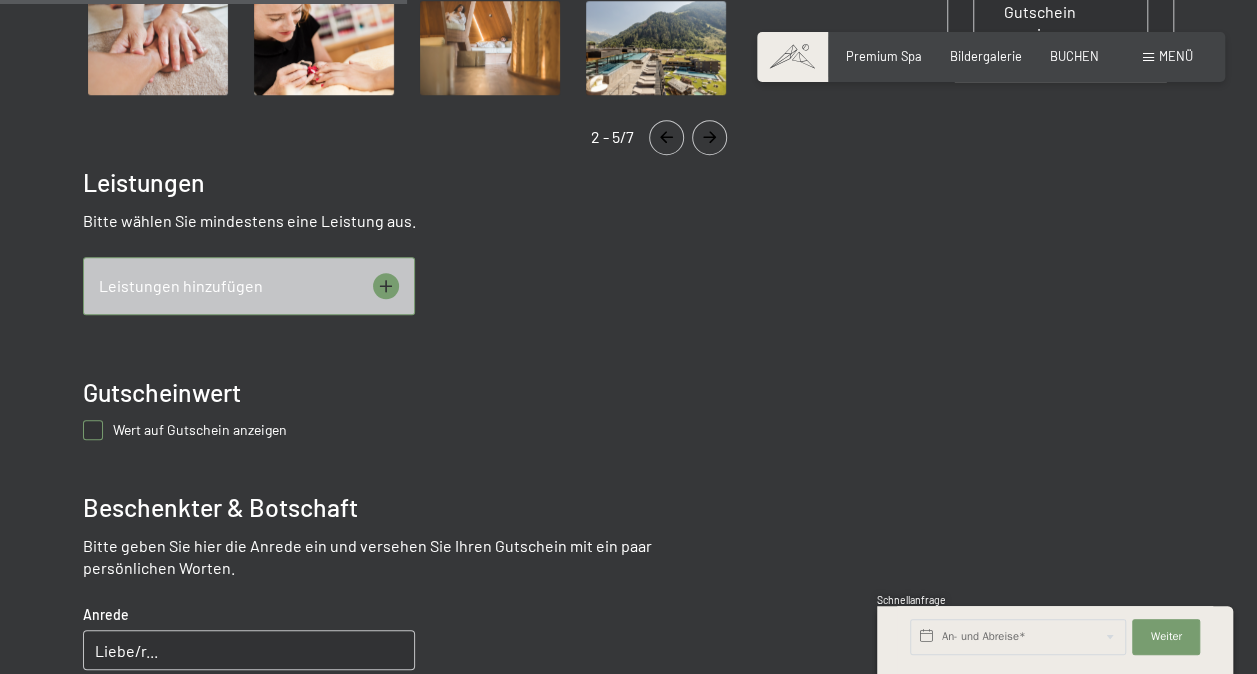 click 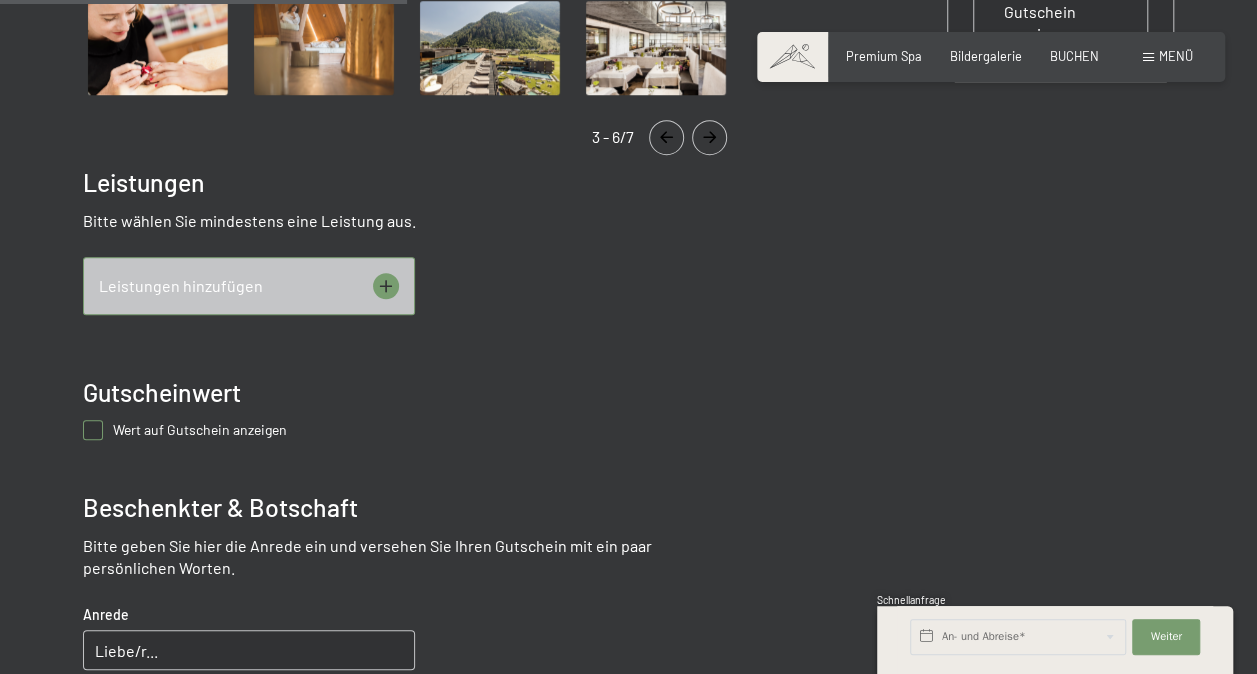 click 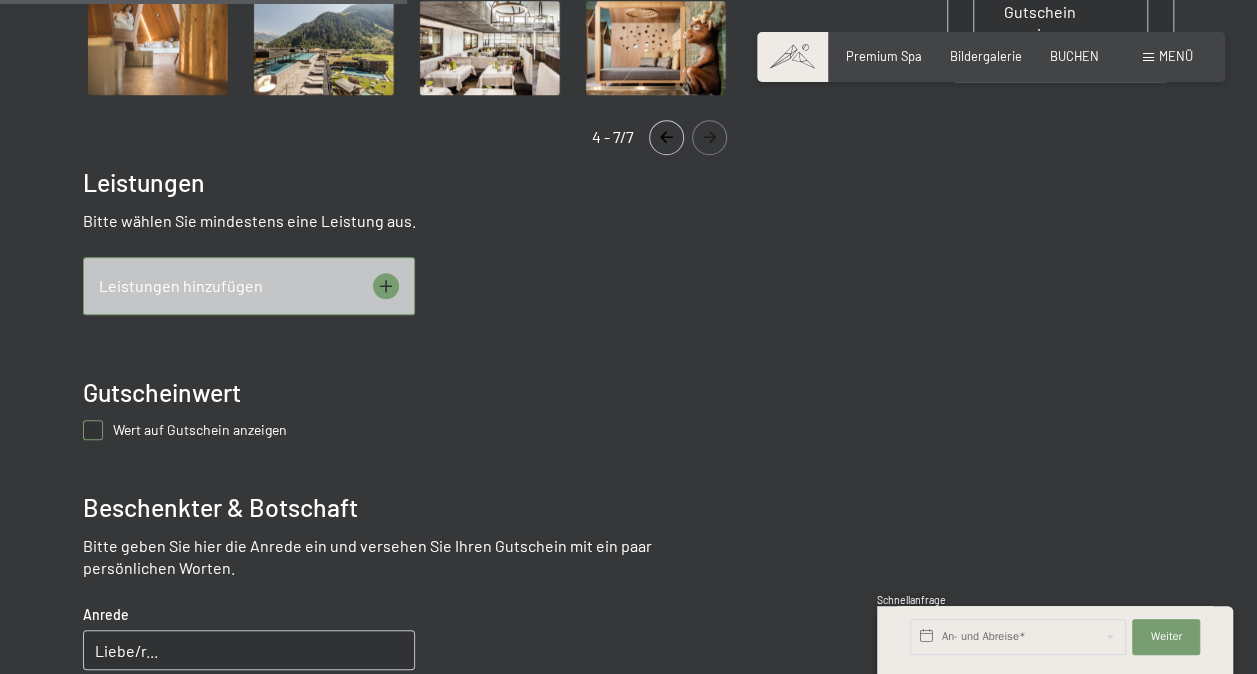 click 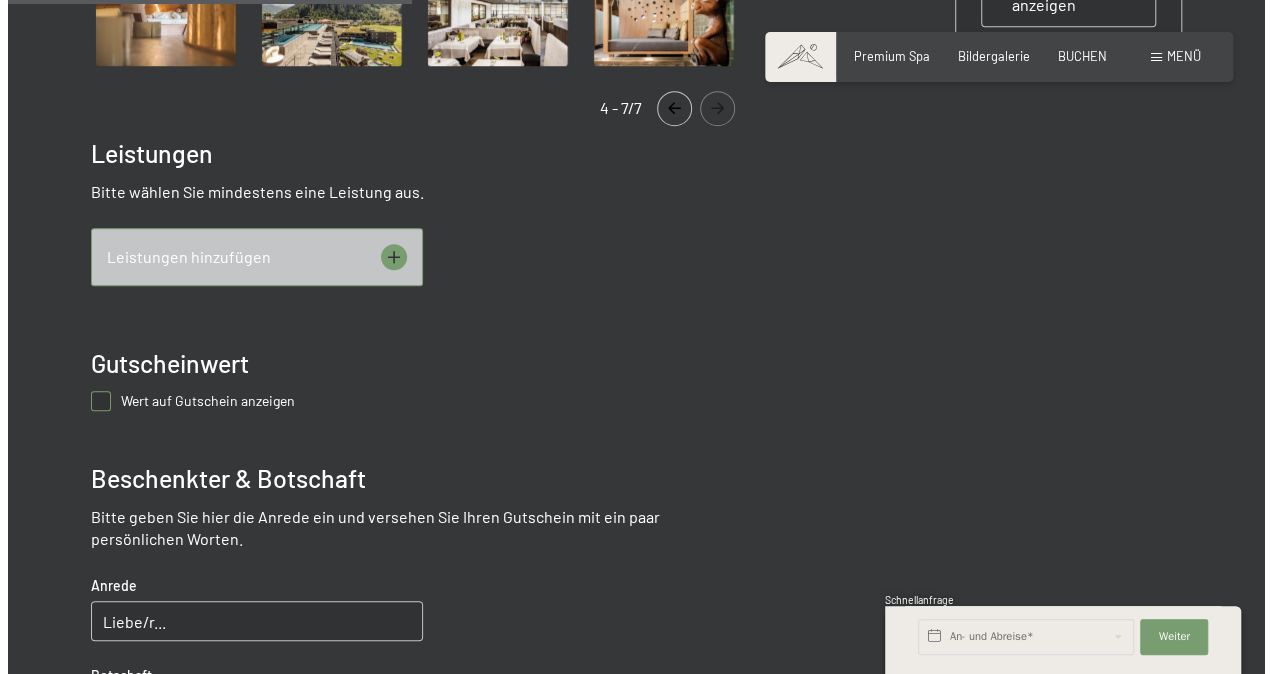 scroll, scrollTop: 750, scrollLeft: 0, axis: vertical 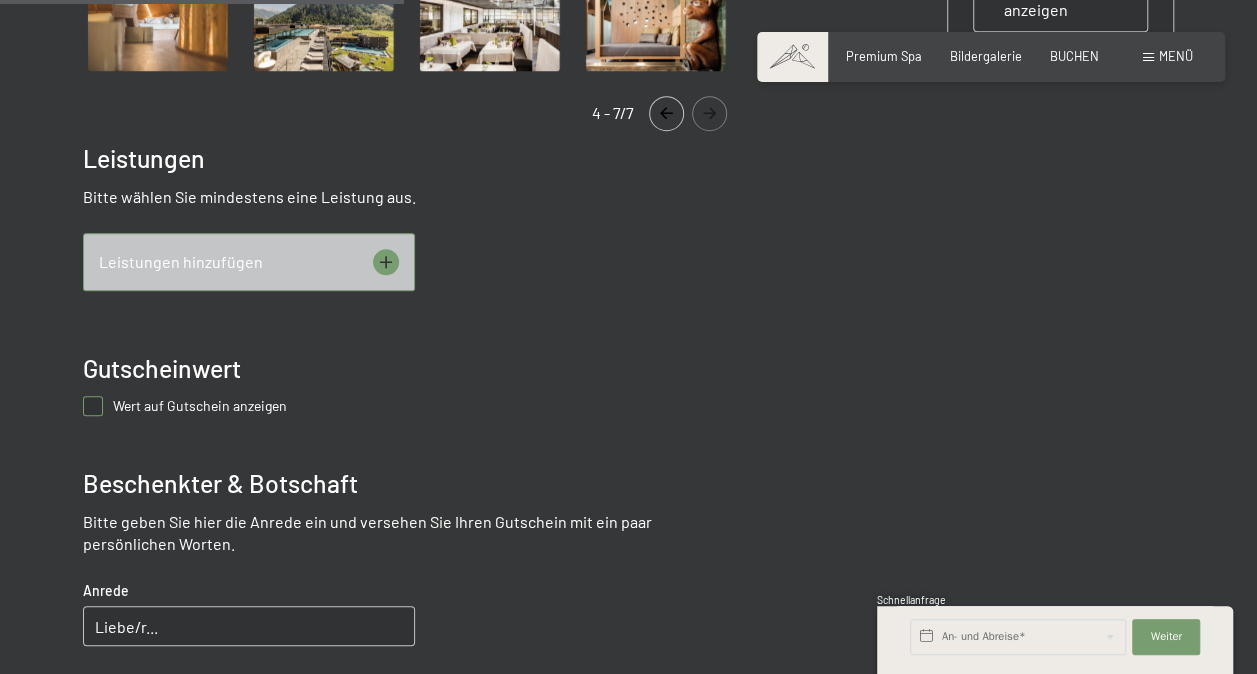 click on "Leistungen hinzufügen" at bounding box center [249, 262] 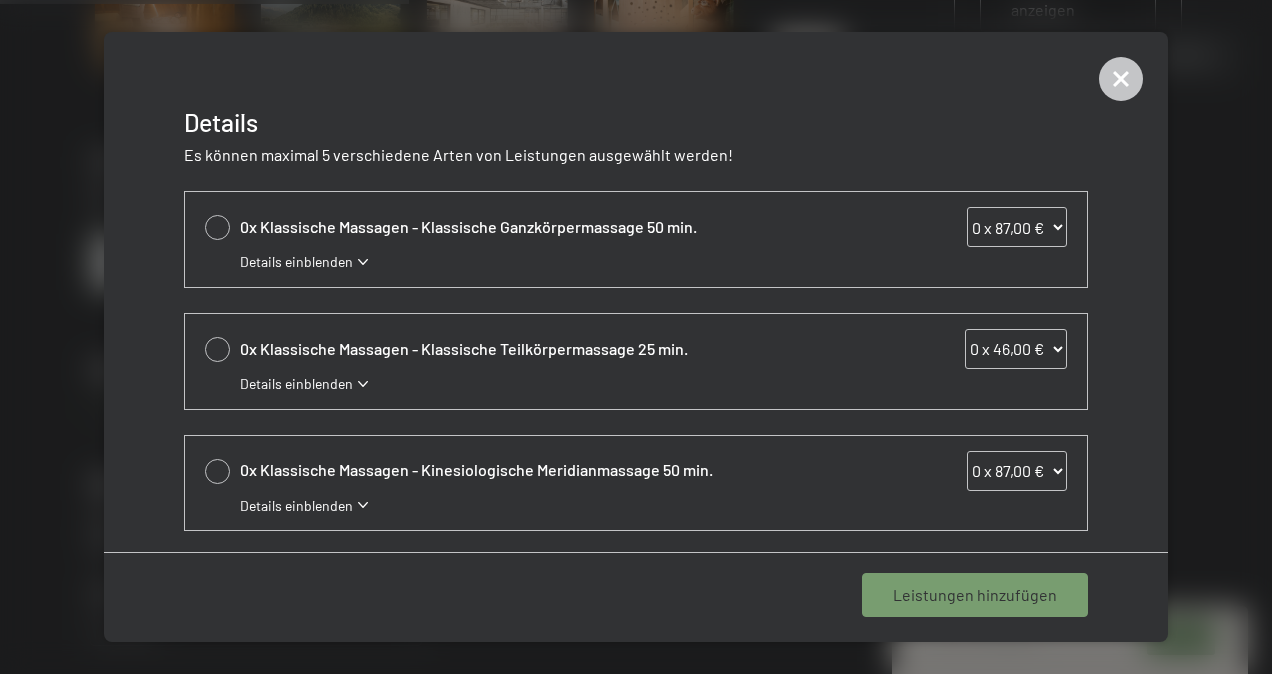click on "Leistungen hinzufügen" at bounding box center [975, 595] 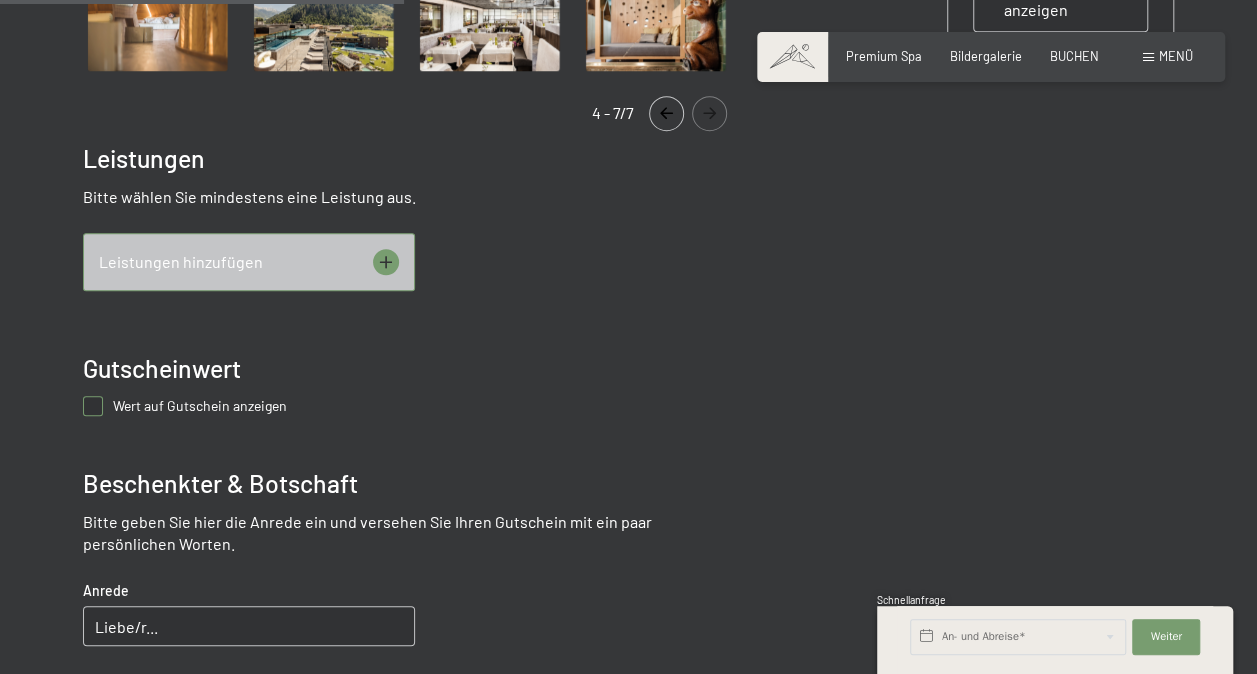 click 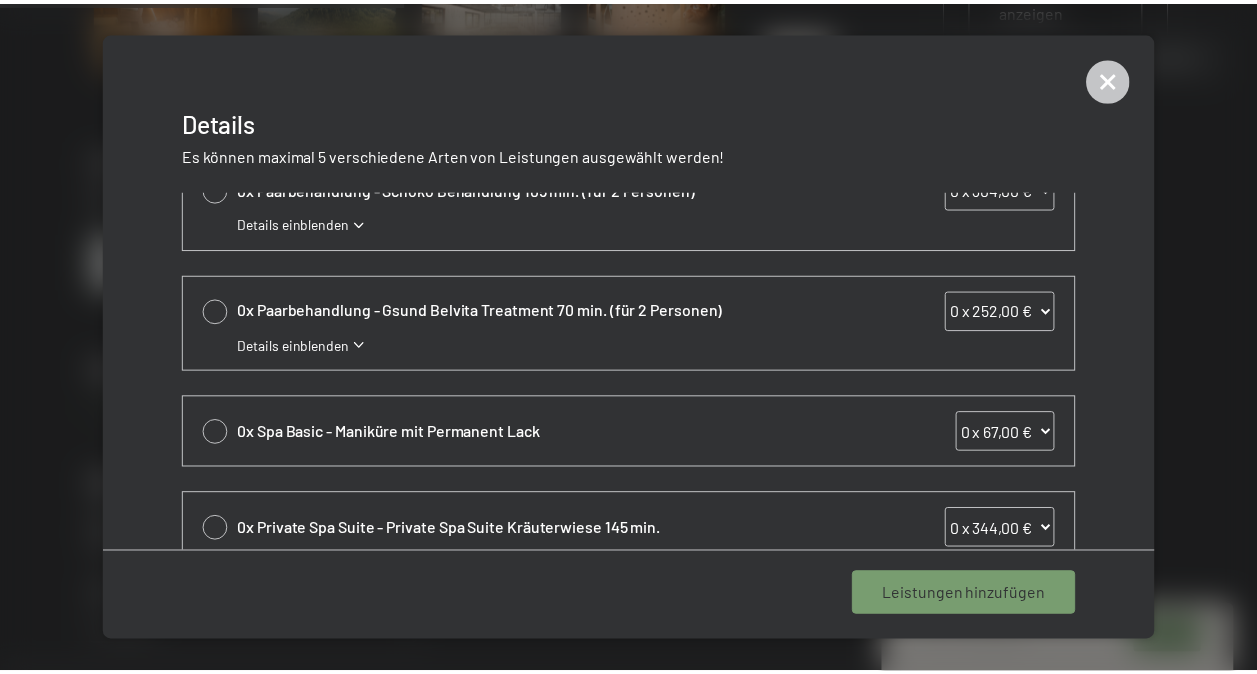 scroll, scrollTop: 822, scrollLeft: 0, axis: vertical 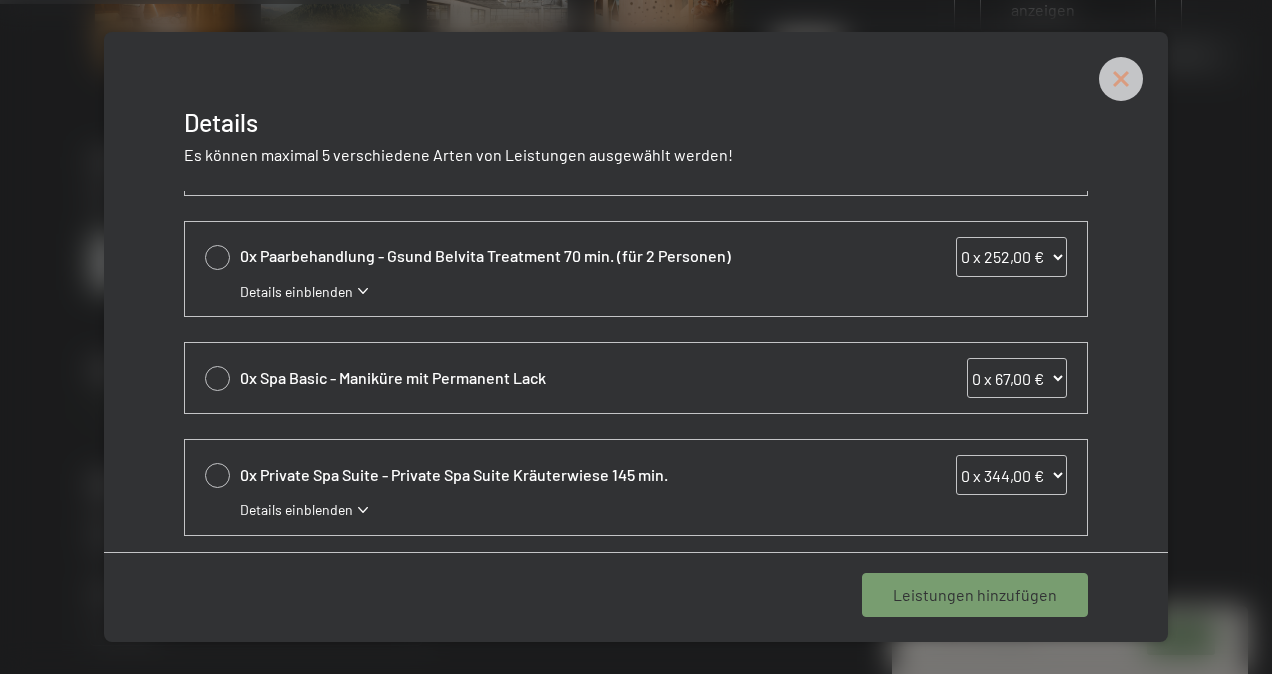 click 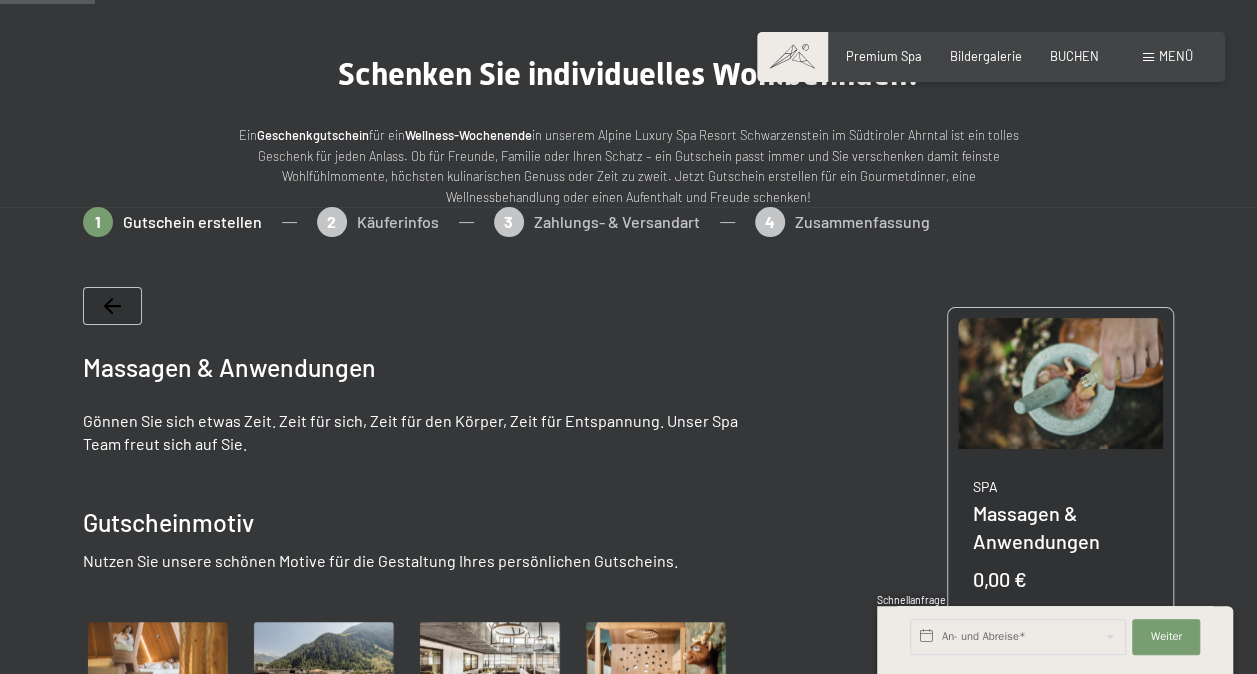 scroll, scrollTop: 0, scrollLeft: 0, axis: both 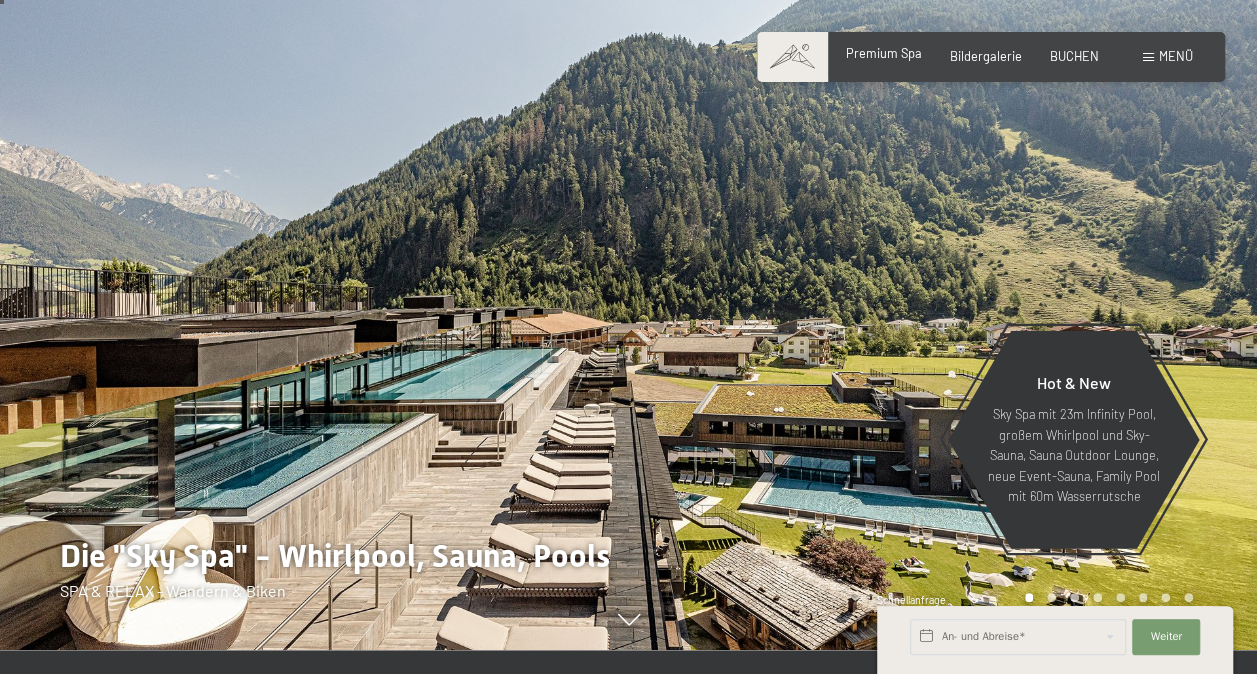 click on "Premium Spa" at bounding box center [884, 53] 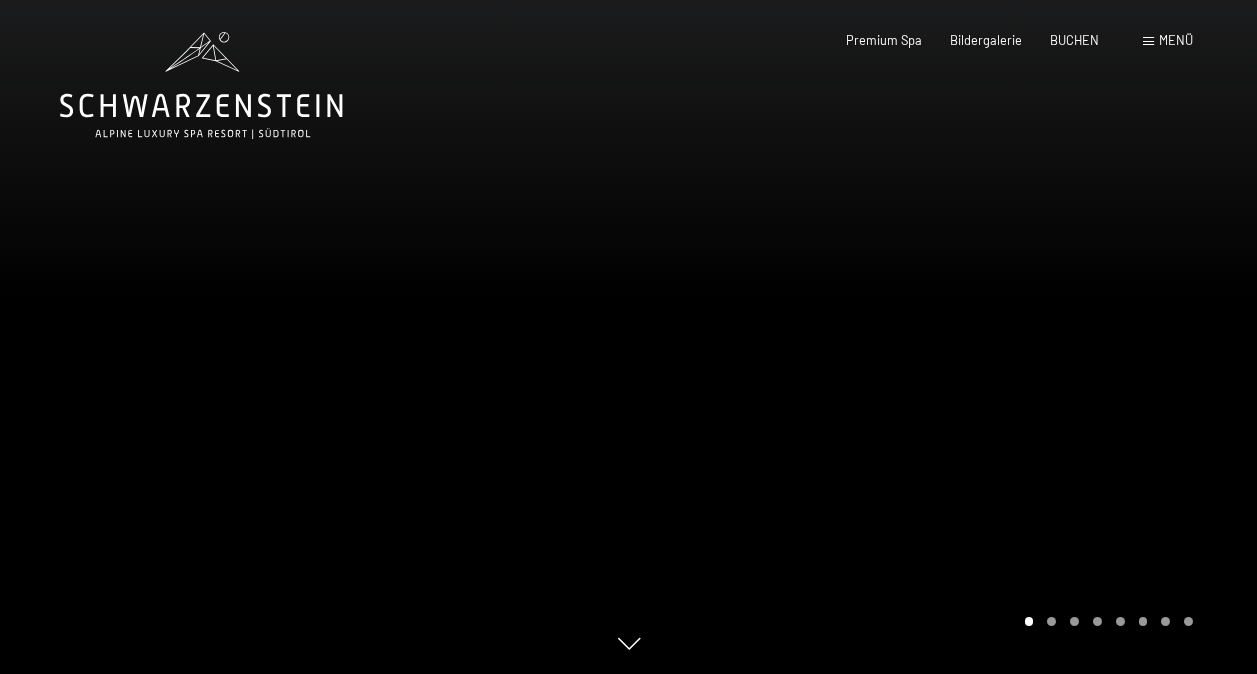 scroll, scrollTop: 0, scrollLeft: 0, axis: both 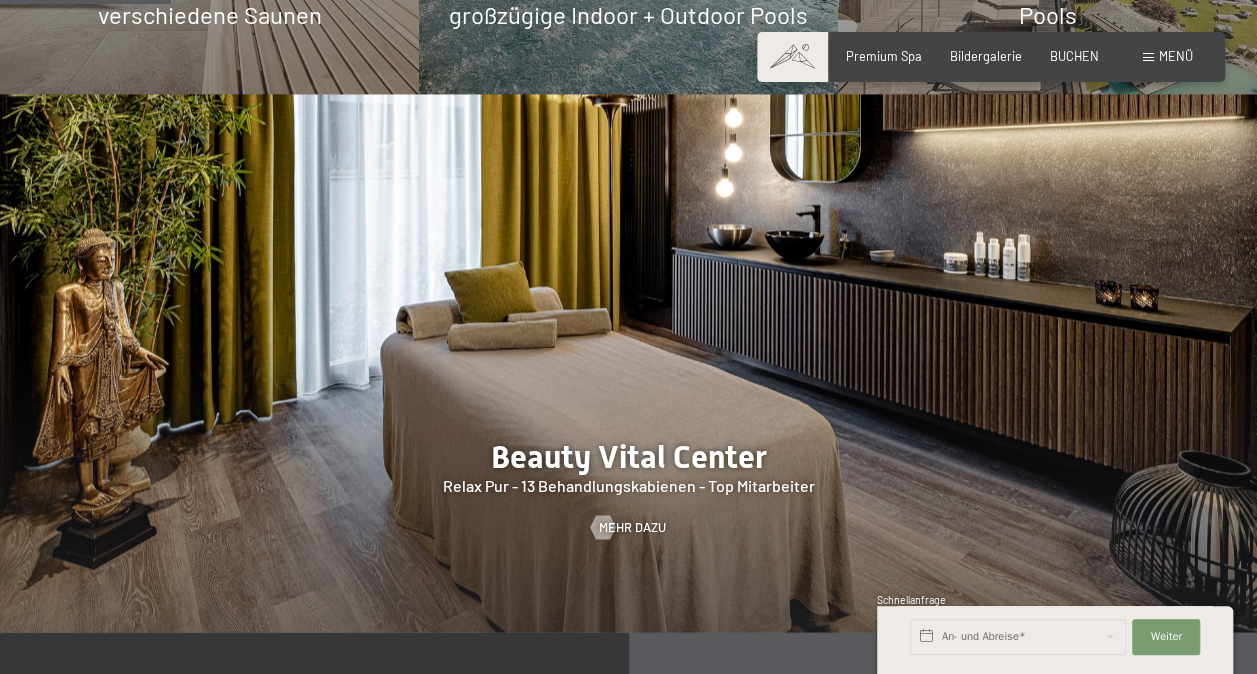 click at bounding box center [628, 363] 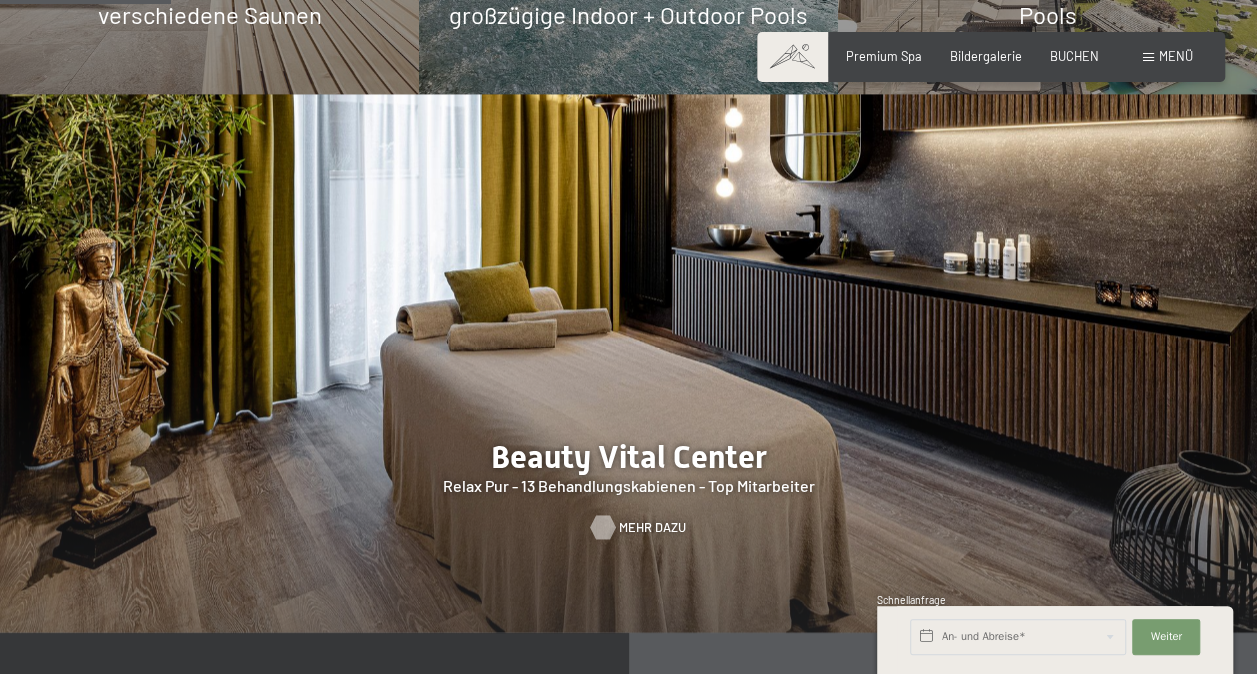 click on "Mehr dazu" at bounding box center [652, 527] 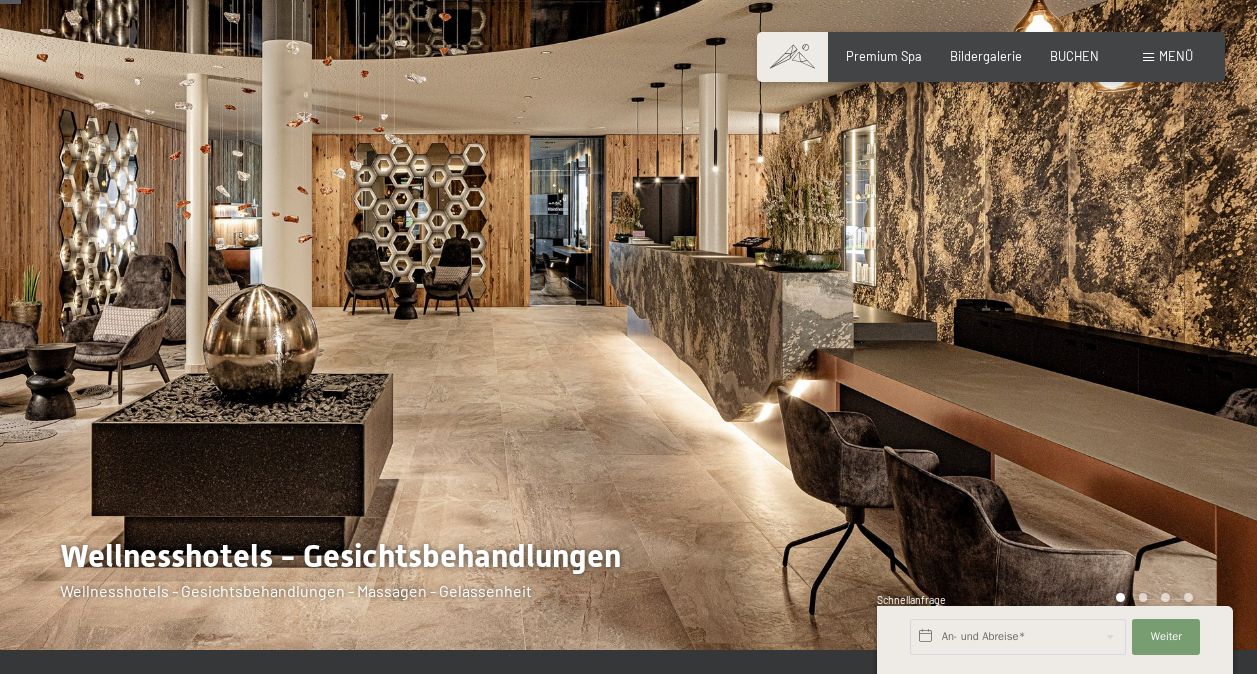 scroll, scrollTop: 459, scrollLeft: 0, axis: vertical 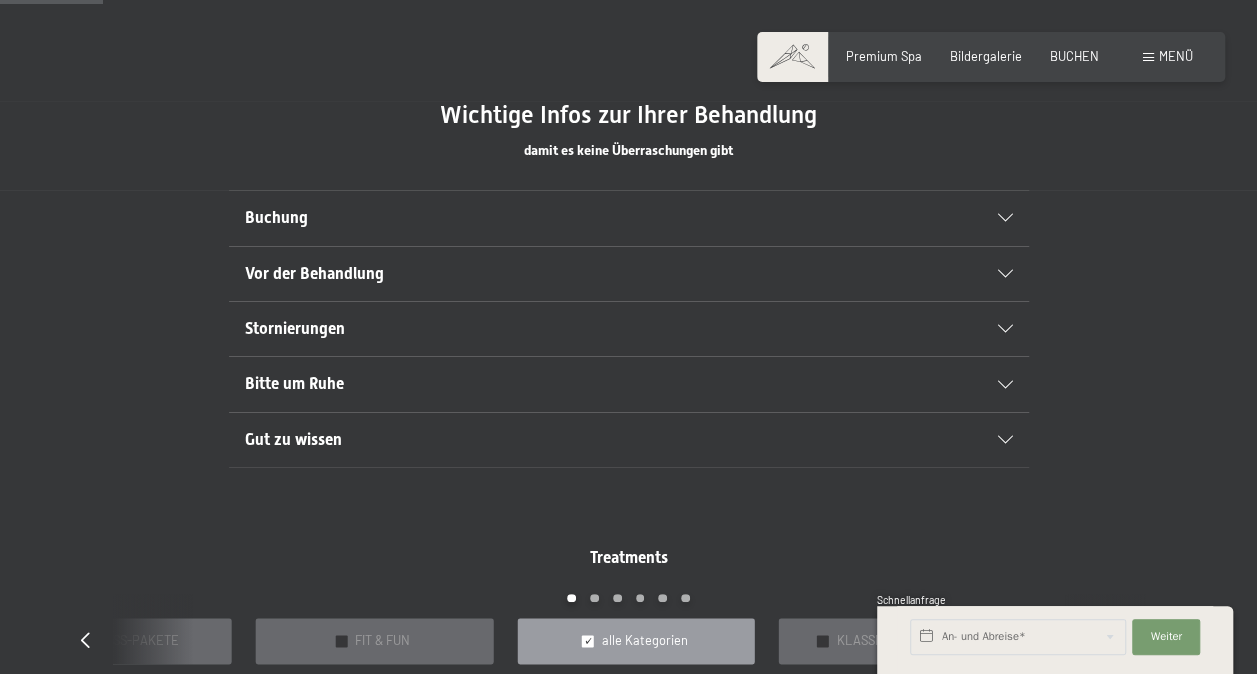 click on "Buchung" at bounding box center [590, 218] 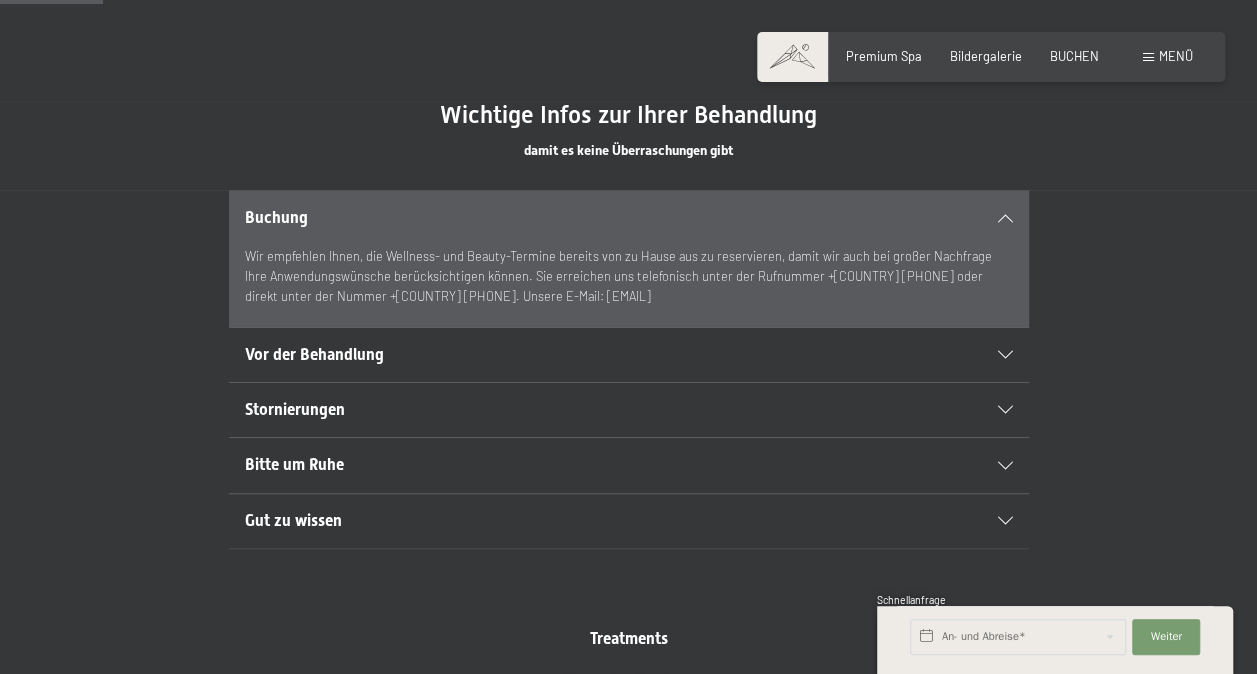 click on "Buchung" at bounding box center (590, 218) 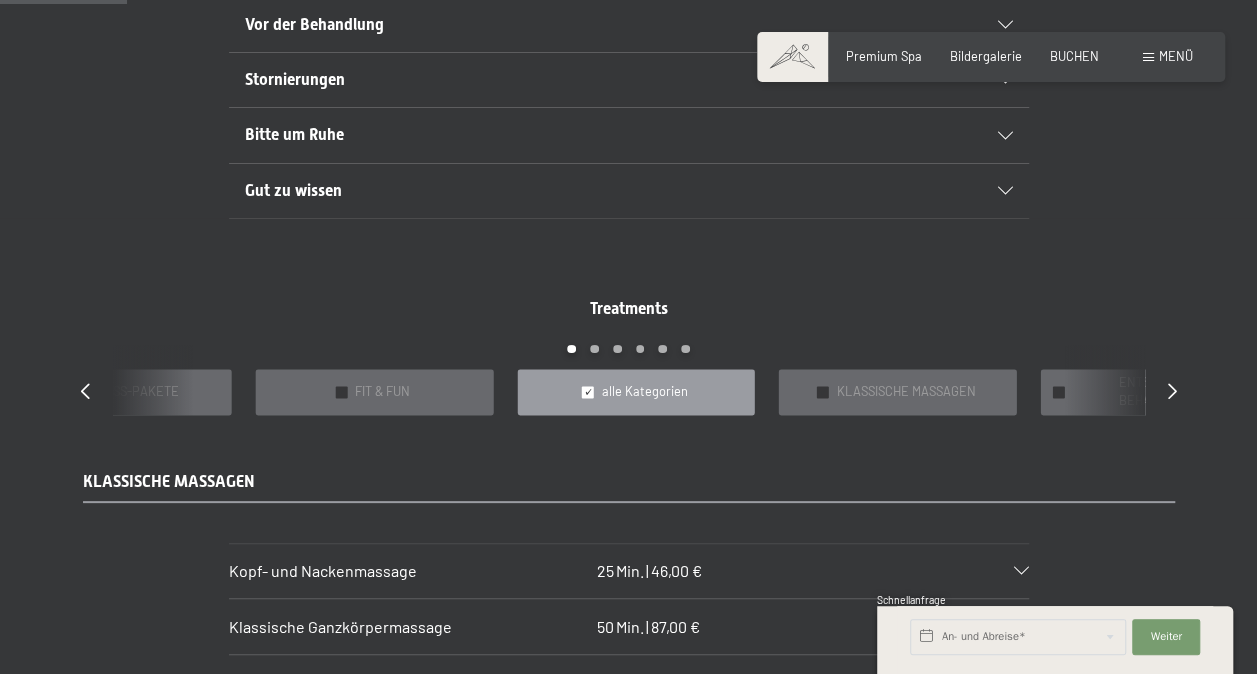 scroll, scrollTop: 1292, scrollLeft: 0, axis: vertical 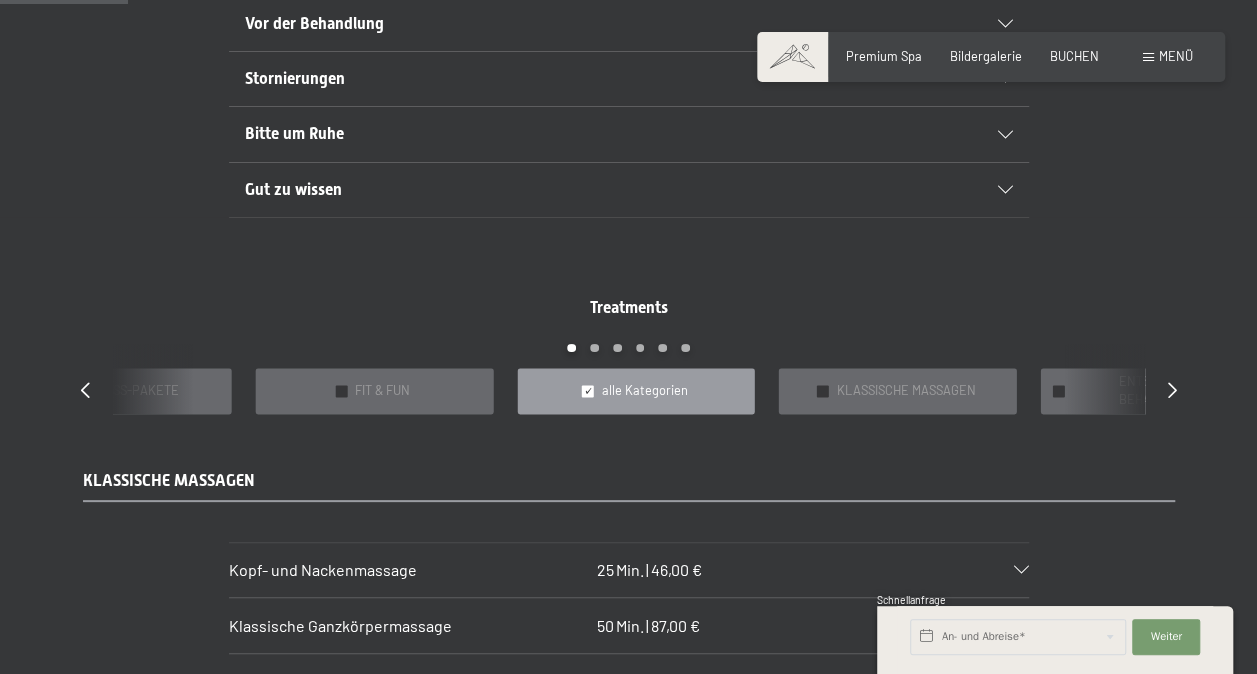 click on "Stornierungen" at bounding box center [590, 79] 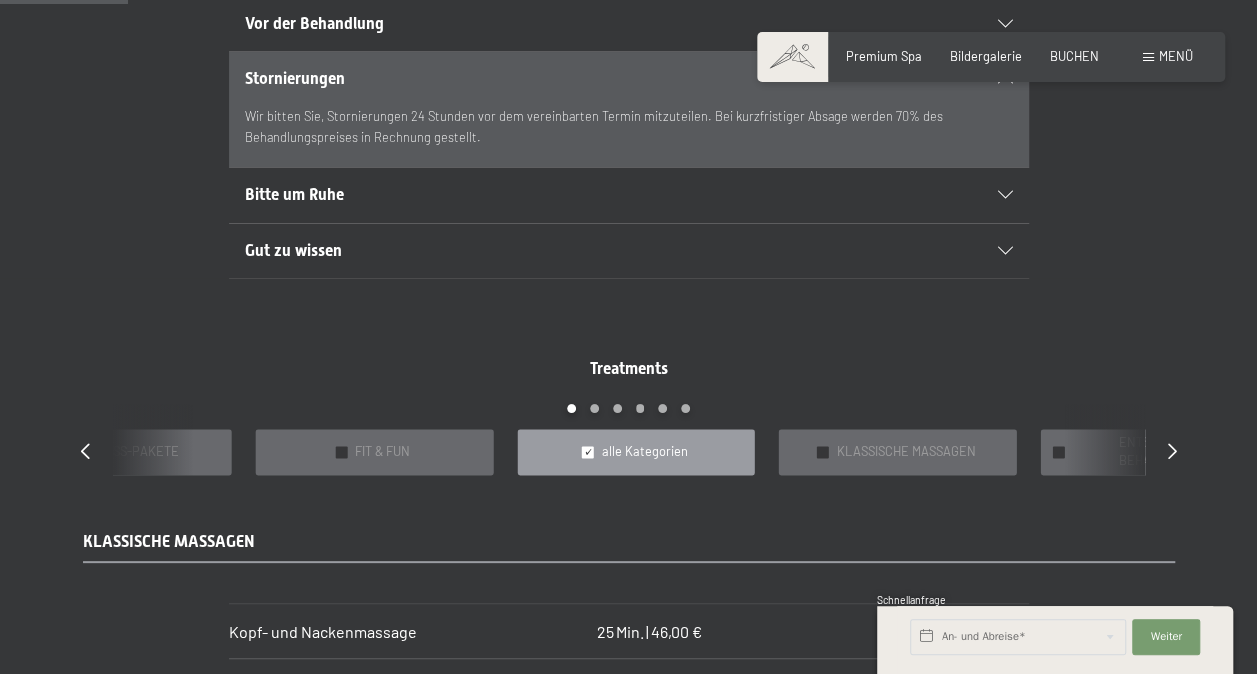 click on "Stornierungen" at bounding box center [590, 79] 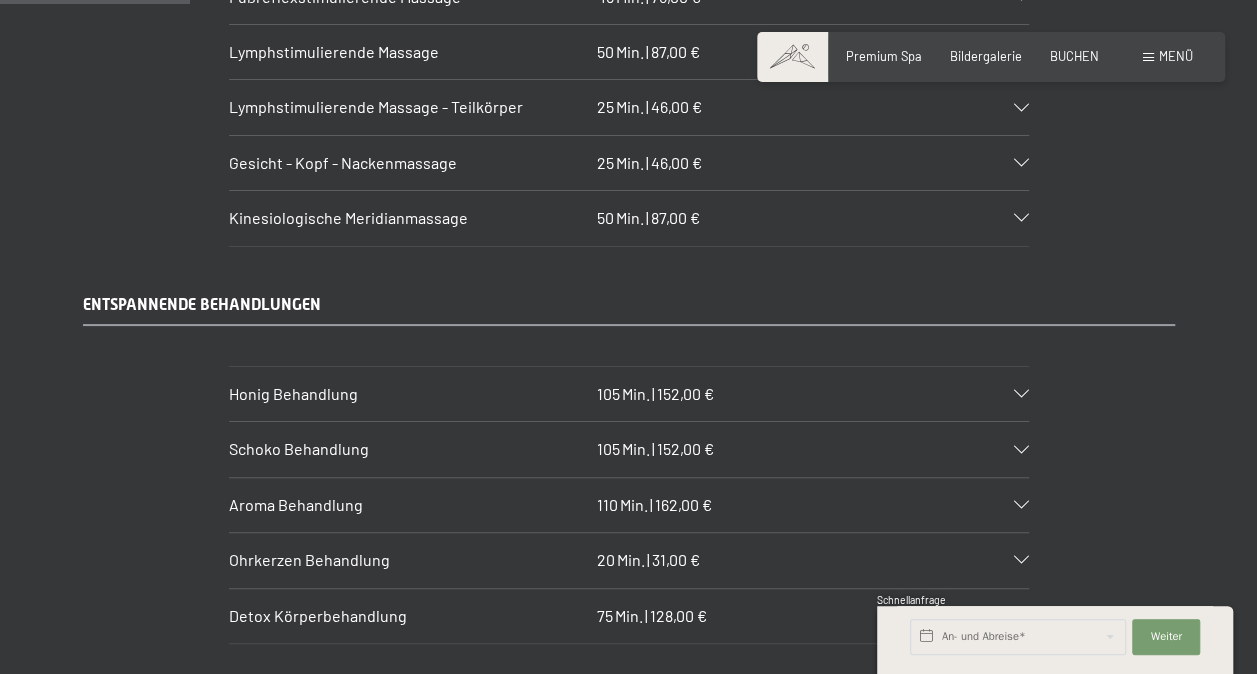 scroll, scrollTop: 2117, scrollLeft: 0, axis: vertical 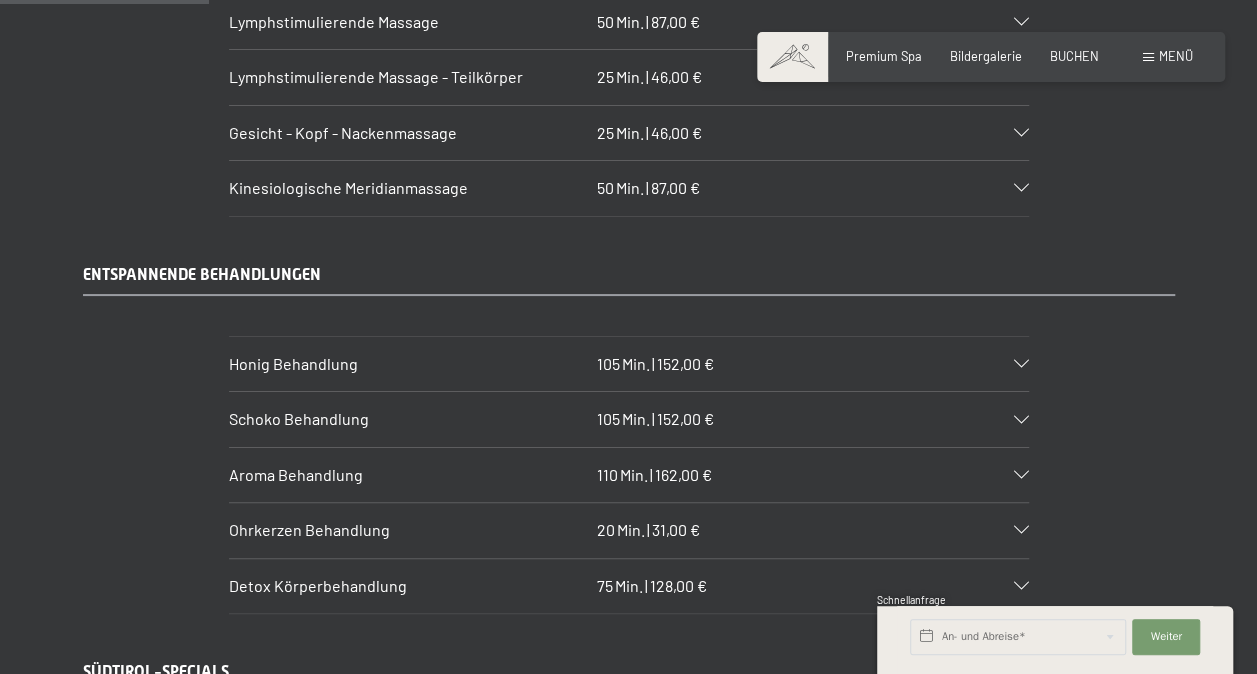 click on "Schoko Behandlung" at bounding box center (409, 419) 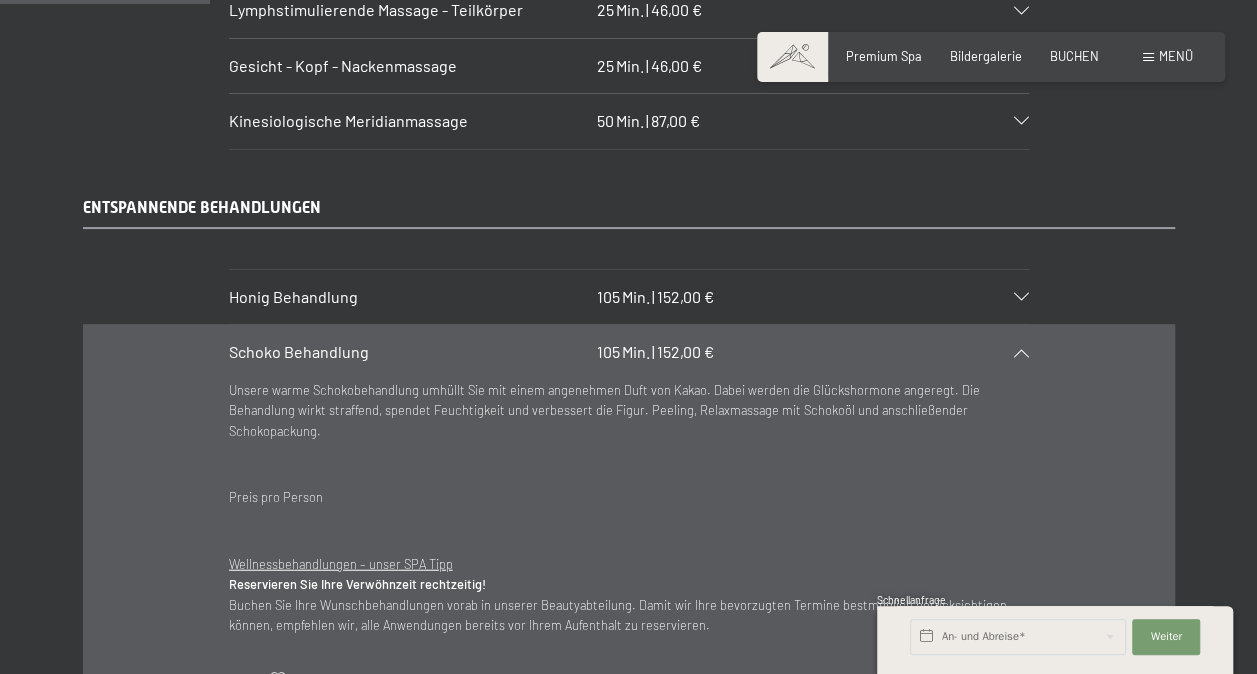 scroll, scrollTop: 2187, scrollLeft: 0, axis: vertical 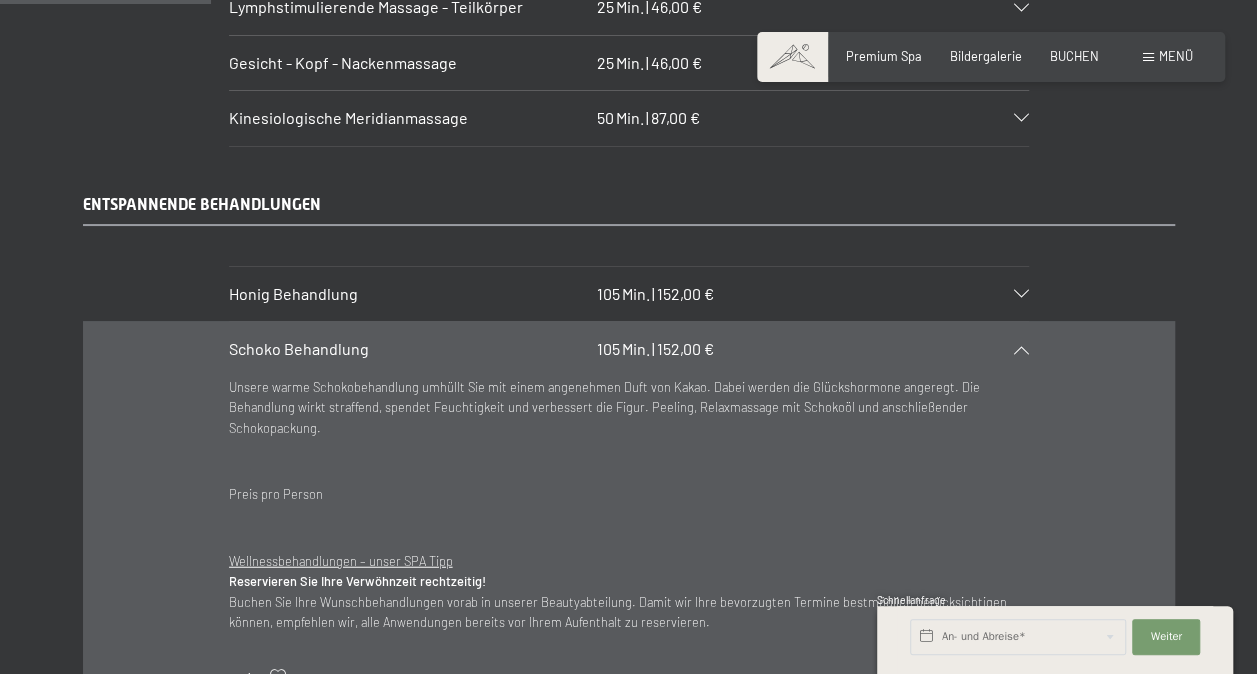 click on "Unsere warme Schokobehandlung umhüllt Sie mit einem angenehmen Duft von Kakao. Dabei werden die Glückshormone angeregt. Die Behandlung wirkt straffend, spendet Feuchtigkeit und verbessert die Figur. Peeling, Relaxmassage mit Schokoöl und anschließender Schokopackung." at bounding box center (629, 407) 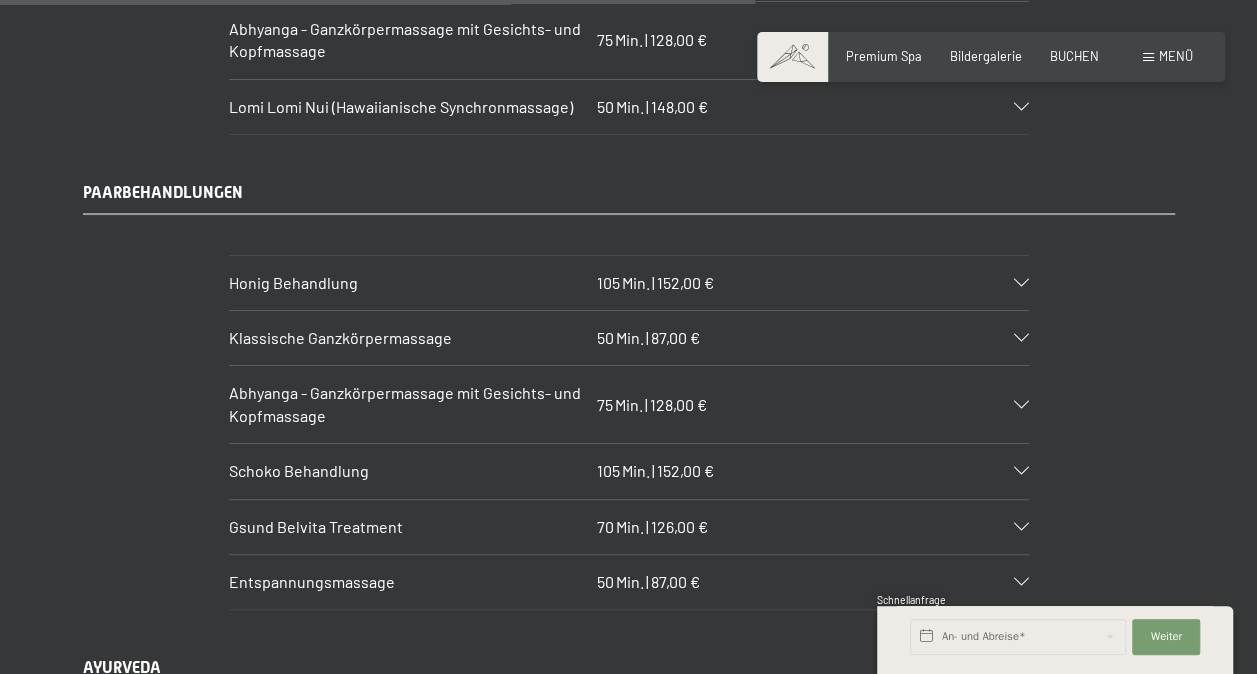scroll, scrollTop: 7645, scrollLeft: 0, axis: vertical 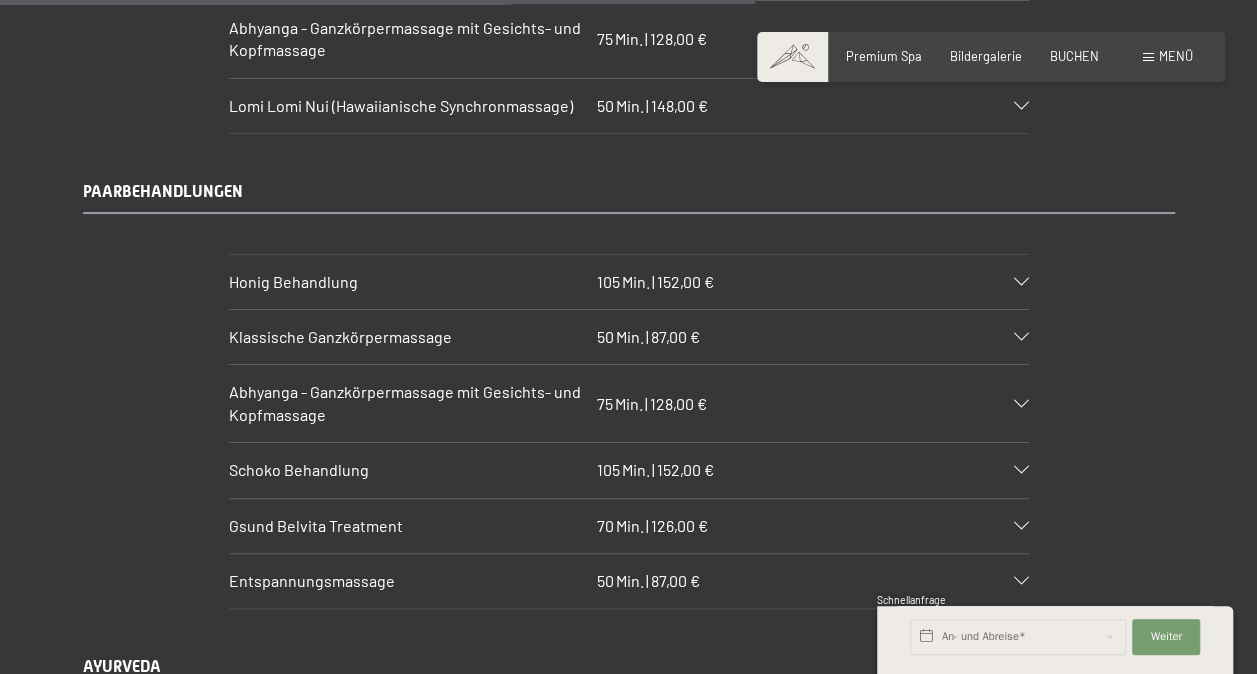 click at bounding box center [1011, 581] 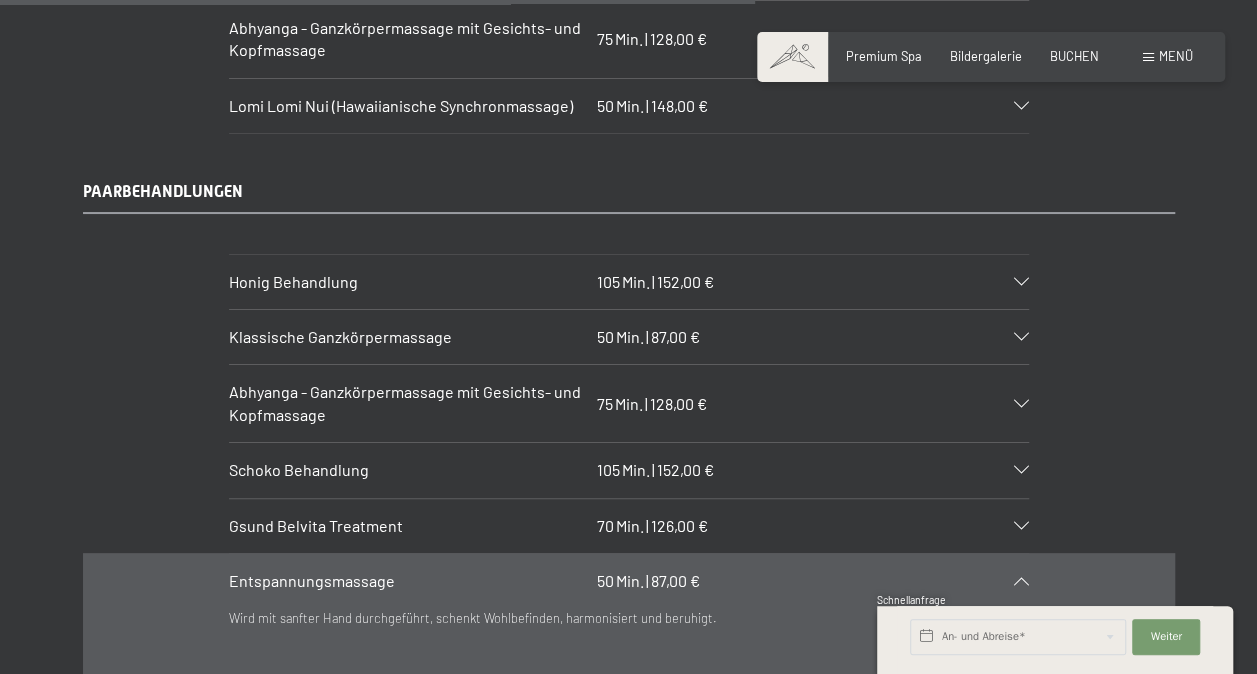 click at bounding box center [1011, 581] 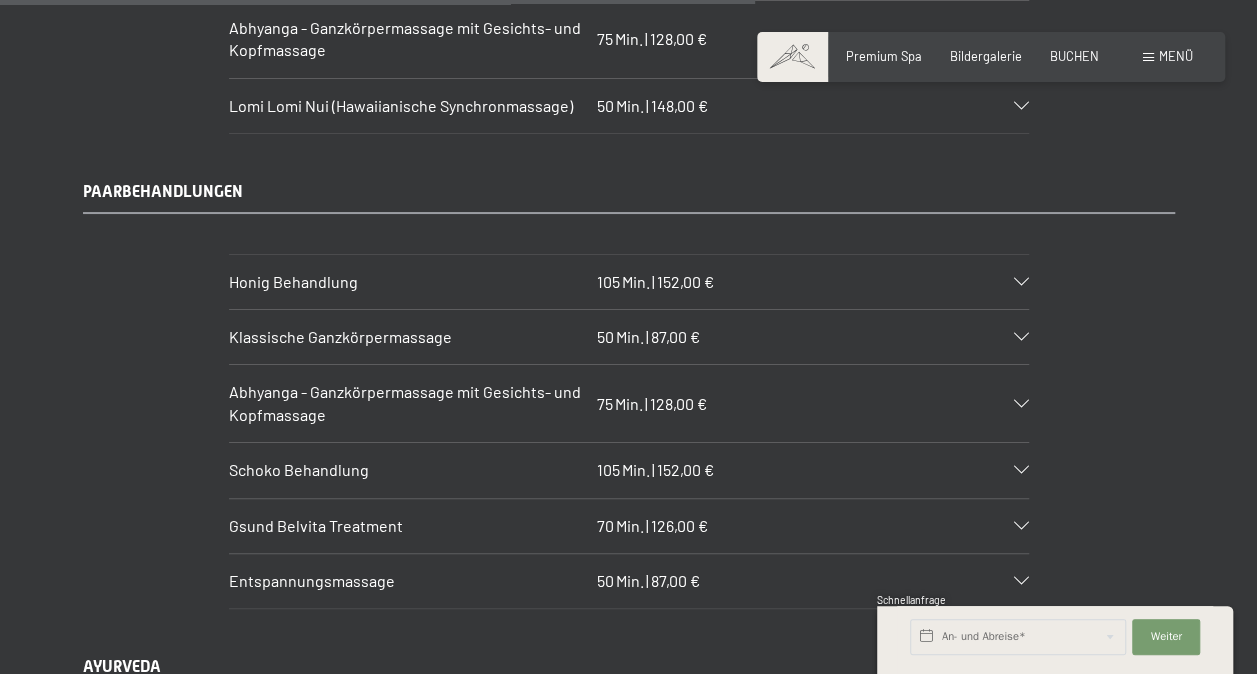 click on "Schoko Behandlung         105   Min.     |     152,00 €" at bounding box center [629, 470] 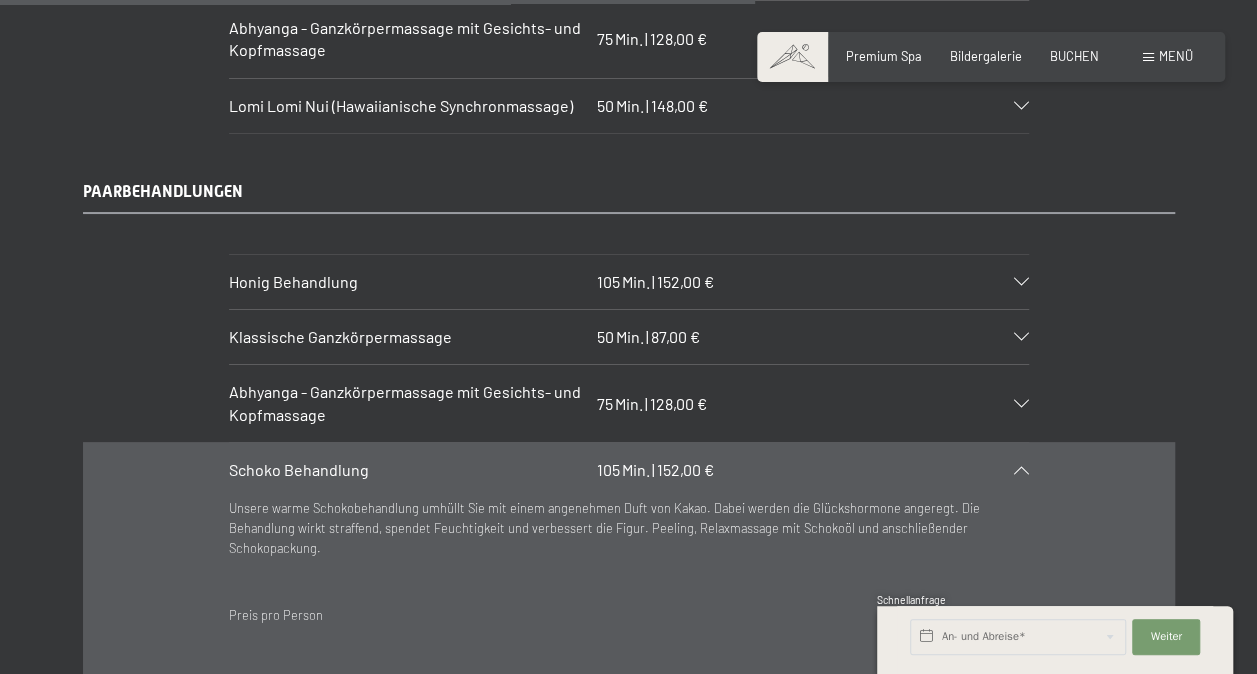 click on "Schoko Behandlung         105   Min.     |     152,00 €" at bounding box center [629, 470] 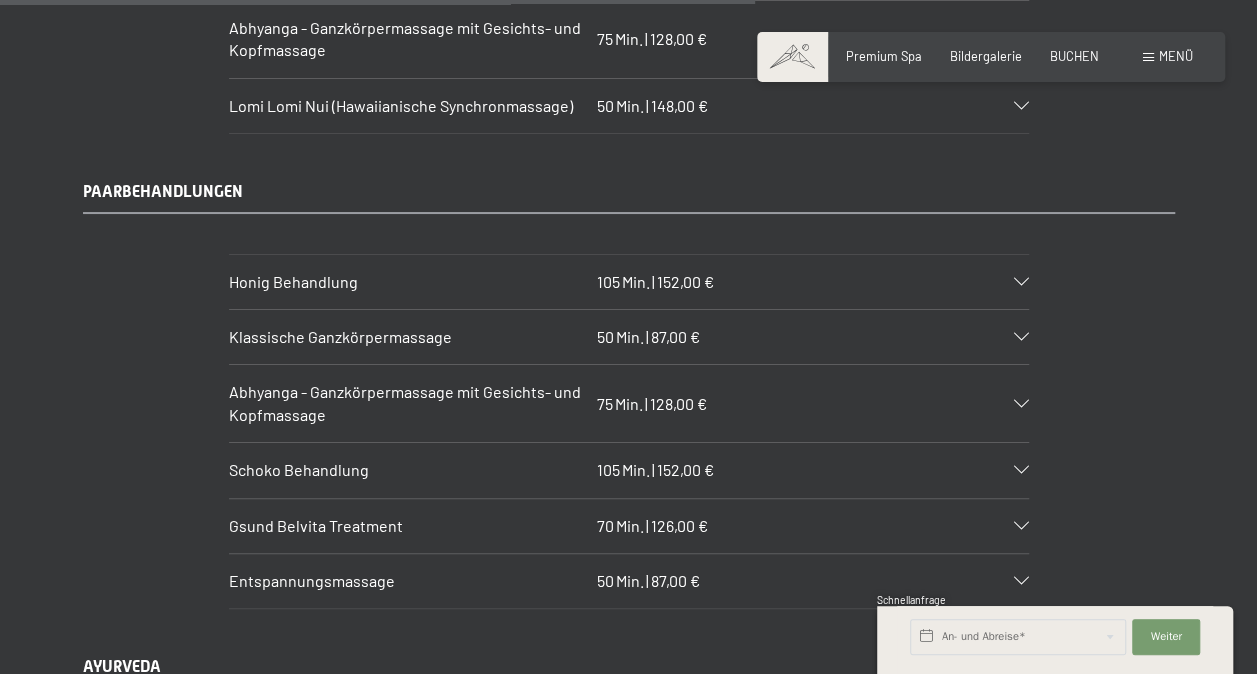 click on "Honig Behandlung         105   Min.     |     152,00 €" at bounding box center (629, 282) 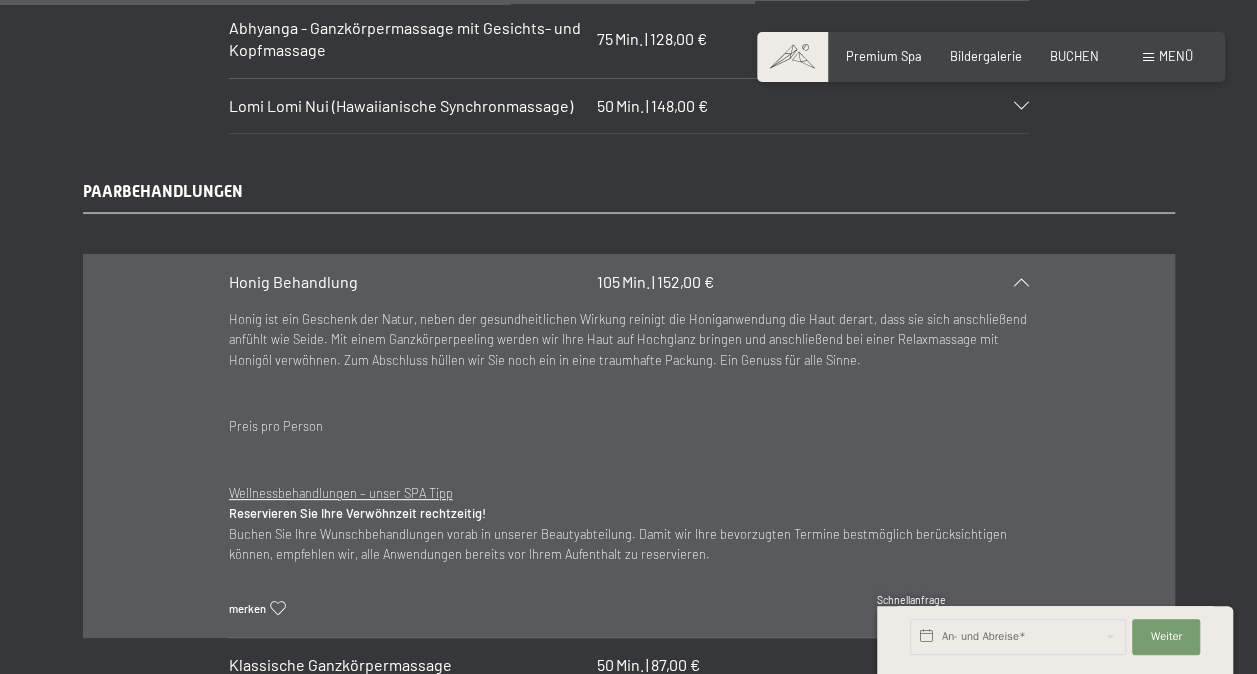 click on "Honig Behandlung         105   Min.     |     152,00 €" at bounding box center (629, 282) 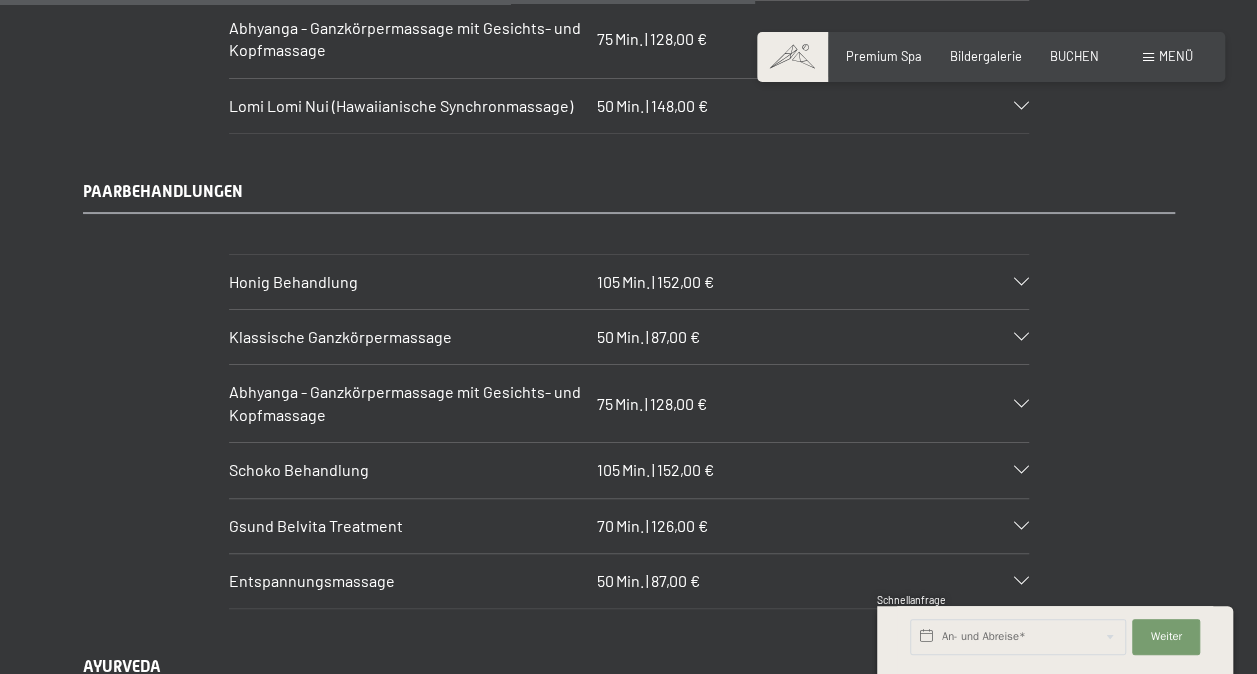 click on "Klassische Ganzkörpermassage         50   Min.     |     87,00 €" at bounding box center [629, 337] 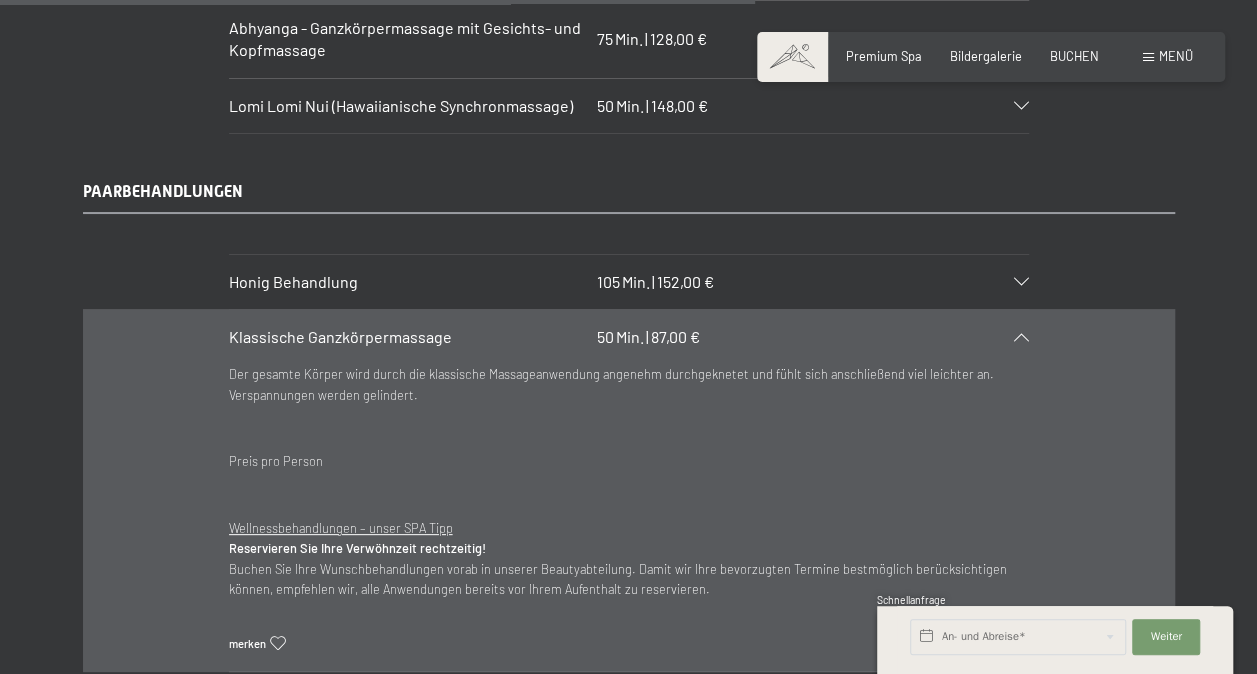 click on "Klassische Ganzkörpermassage         50   Min.     |     87,00 €" at bounding box center [629, 337] 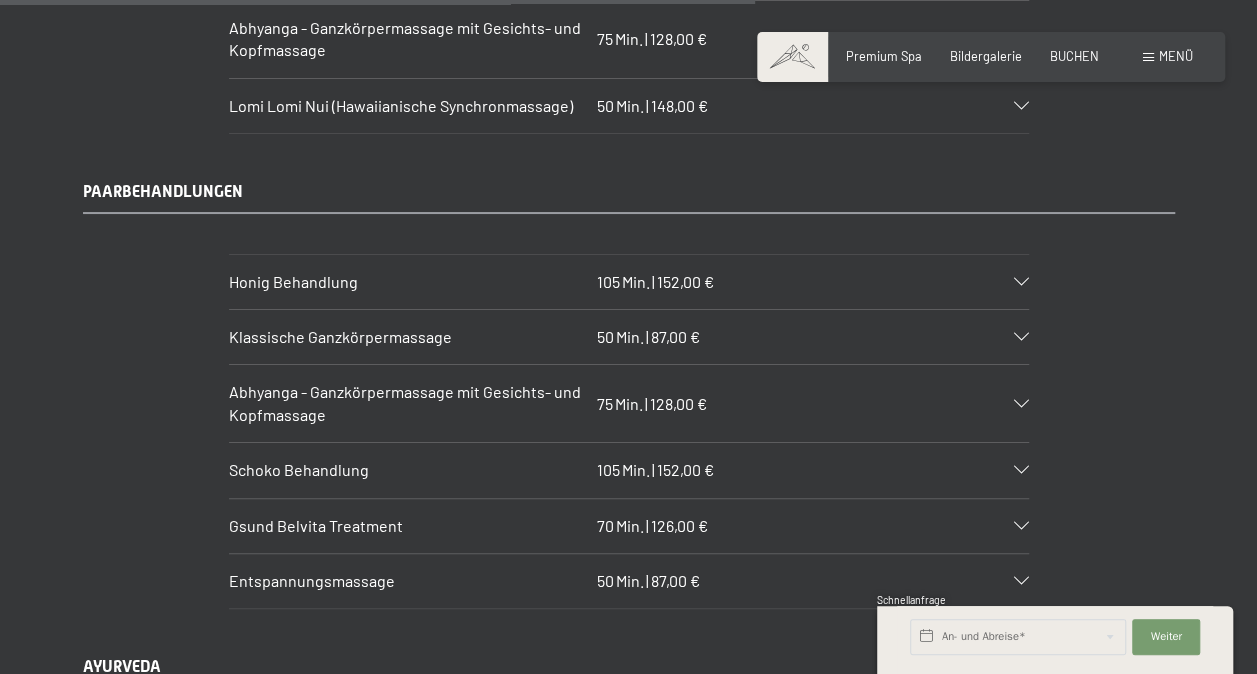 click on "Abhyanga - Ganzkörpermassage mit Gesichts- und Kopfmassage         75   Min.     |     128,00 €" at bounding box center [629, 403] 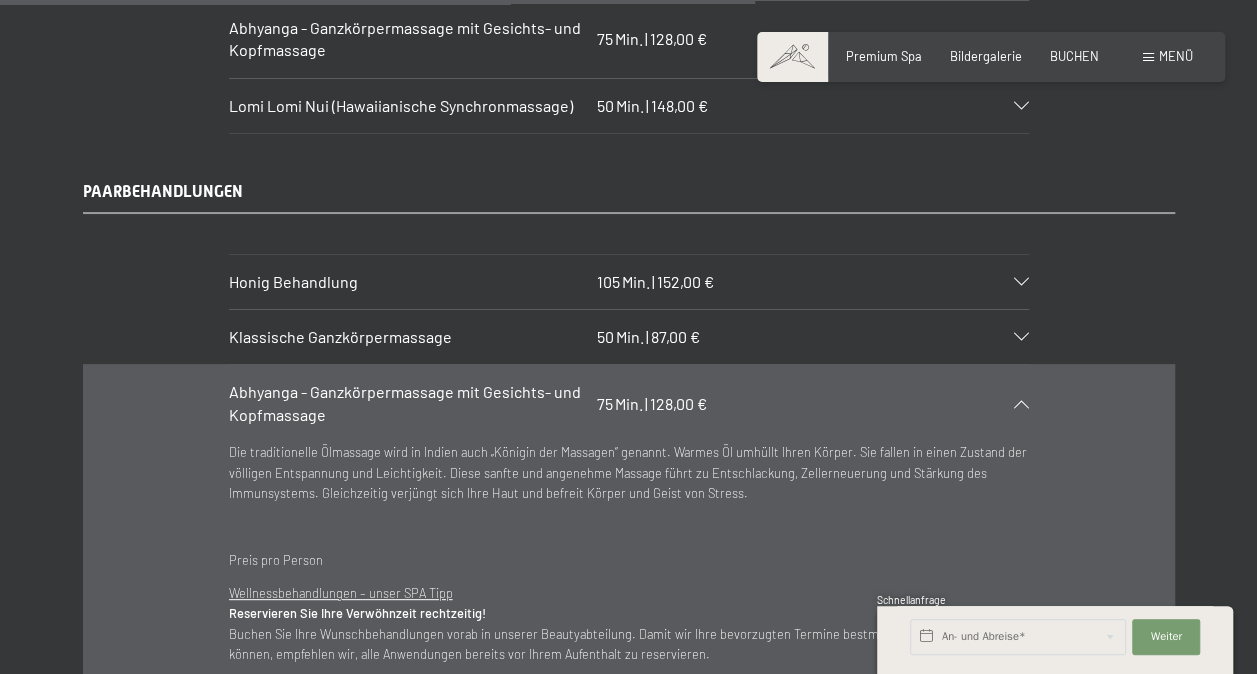 click on "Abhyanga - Ganzkörpermassage mit Gesichts- und Kopfmassage         75   Min.     |     128,00 €" at bounding box center [629, 403] 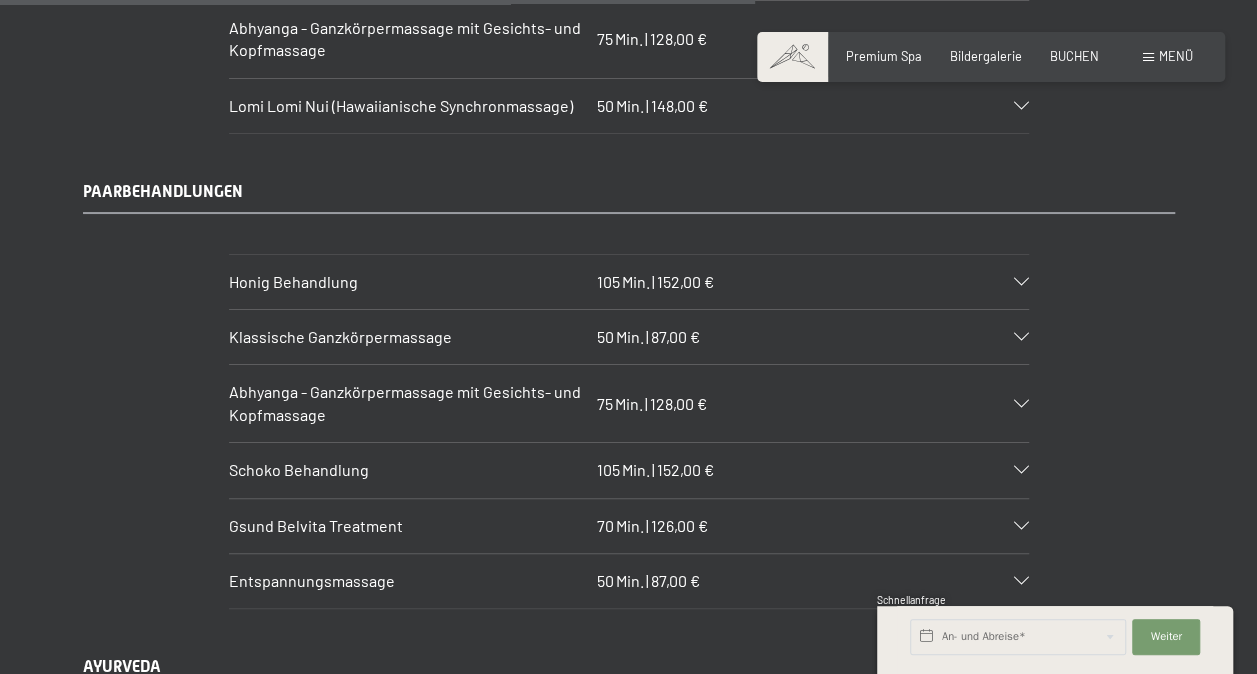 click on "Schoko Behandlung         105   Min.     |     152,00 €" at bounding box center [629, 470] 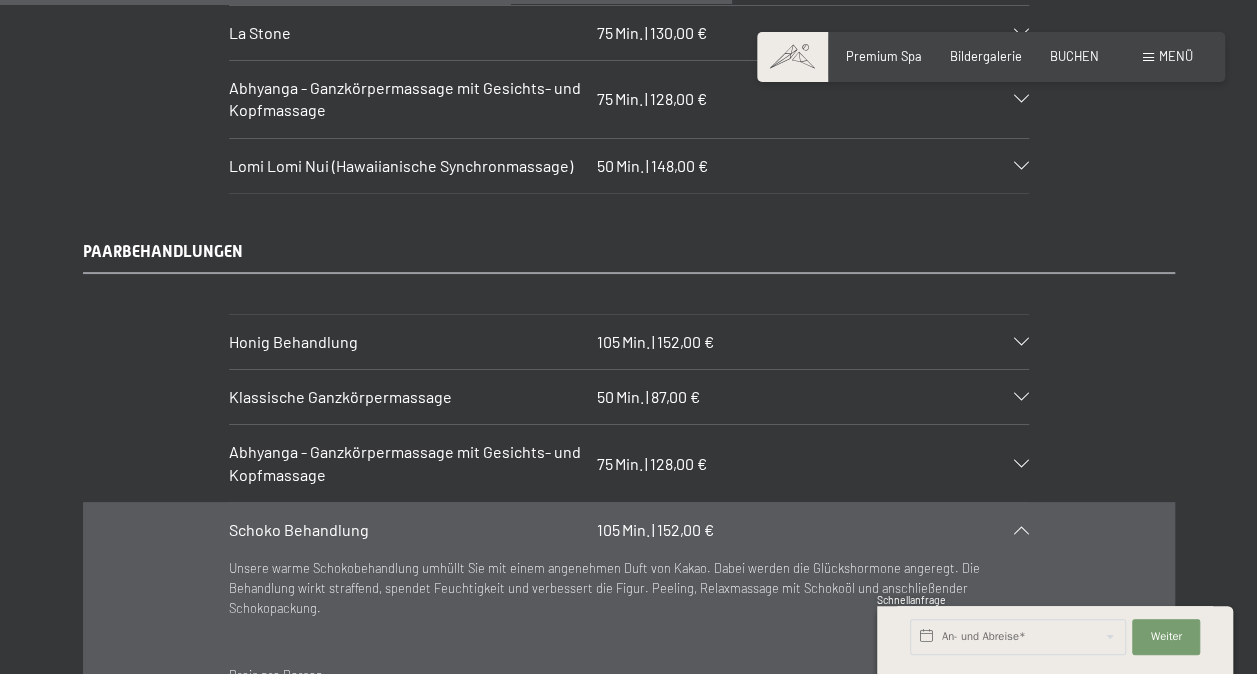 scroll, scrollTop: 7583, scrollLeft: 0, axis: vertical 